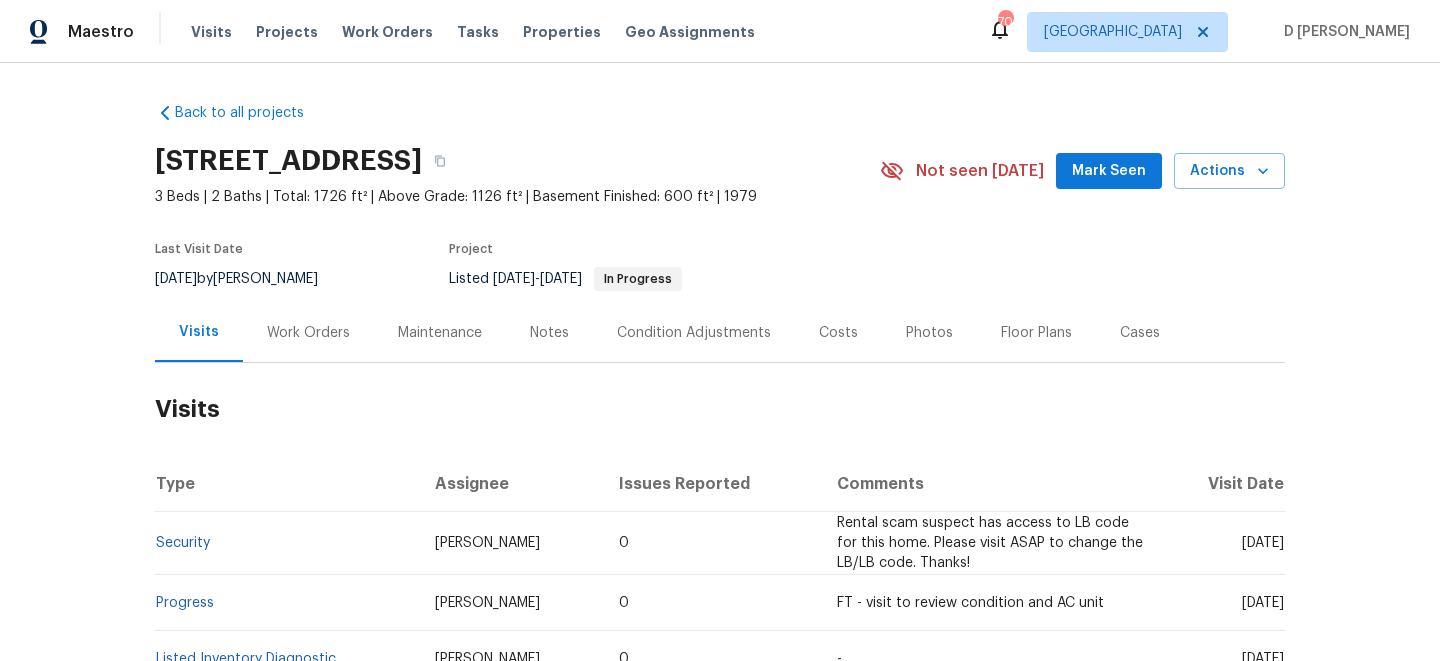 scroll, scrollTop: 0, scrollLeft: 0, axis: both 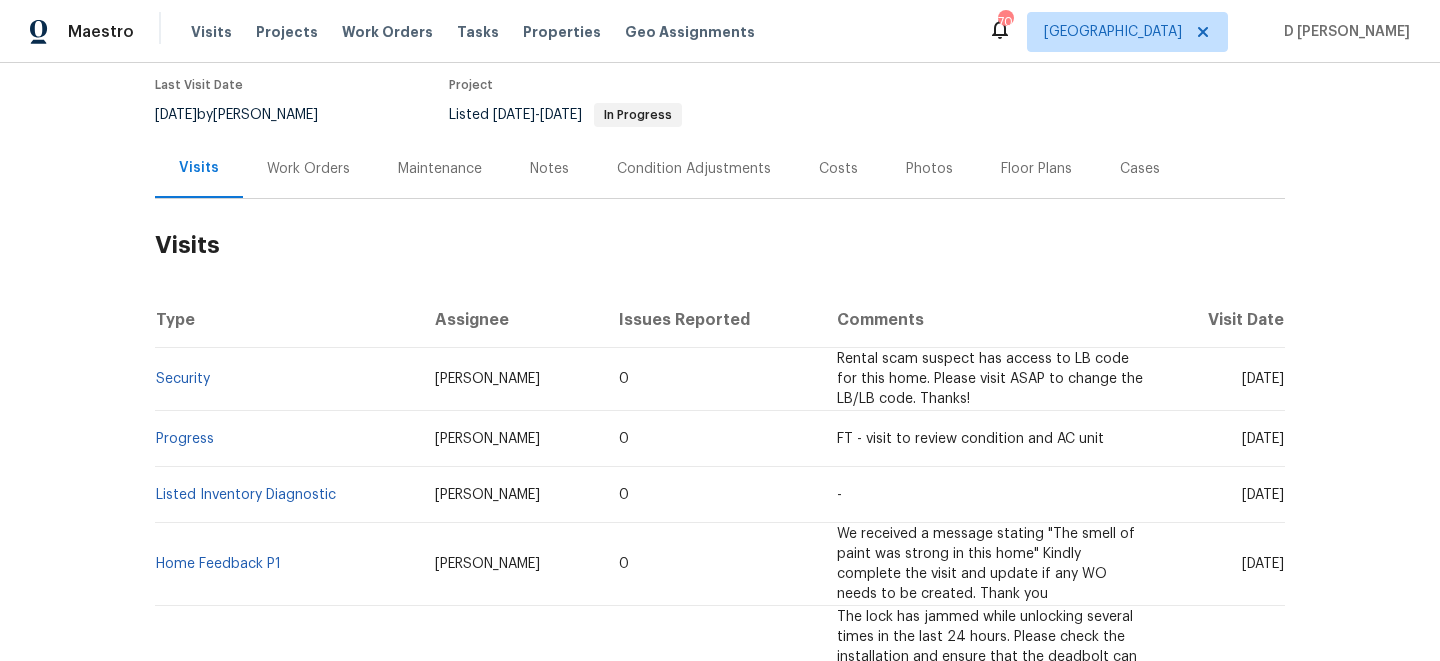 click on "Work Orders" at bounding box center (308, 169) 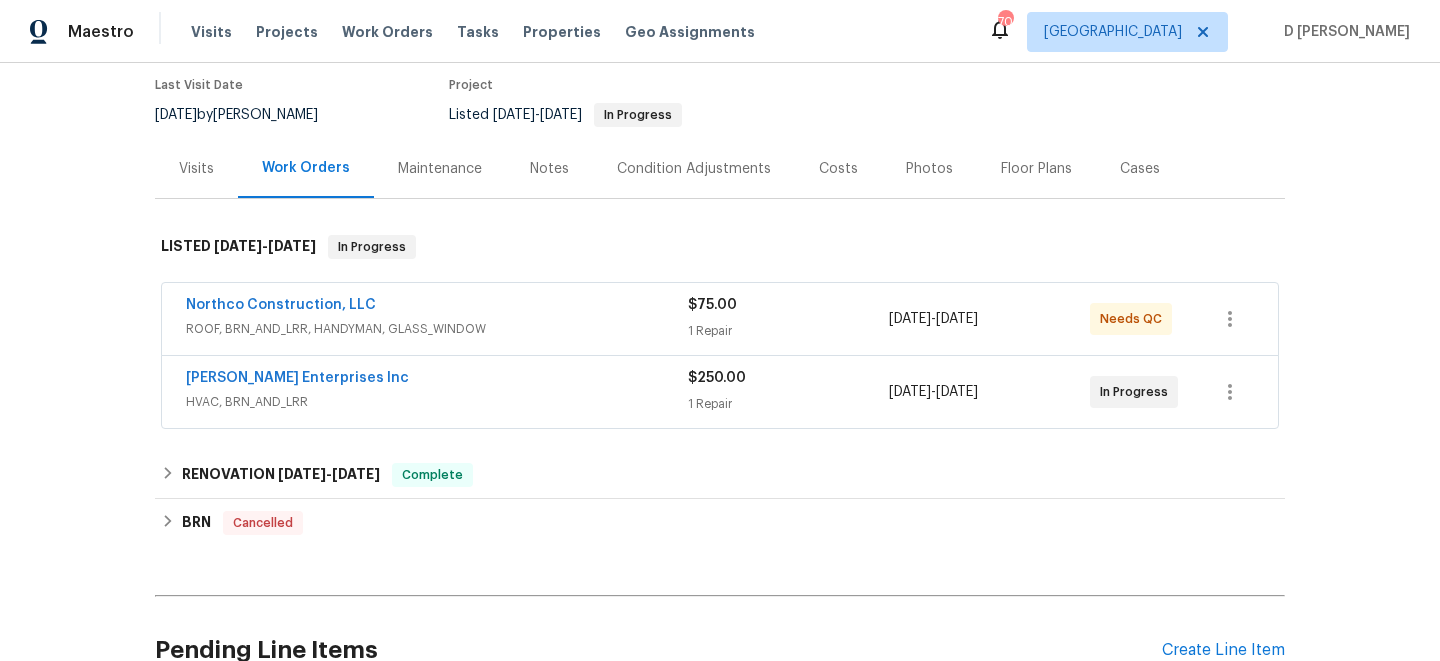 click on "HVAC, BRN_AND_LRR" at bounding box center (437, 402) 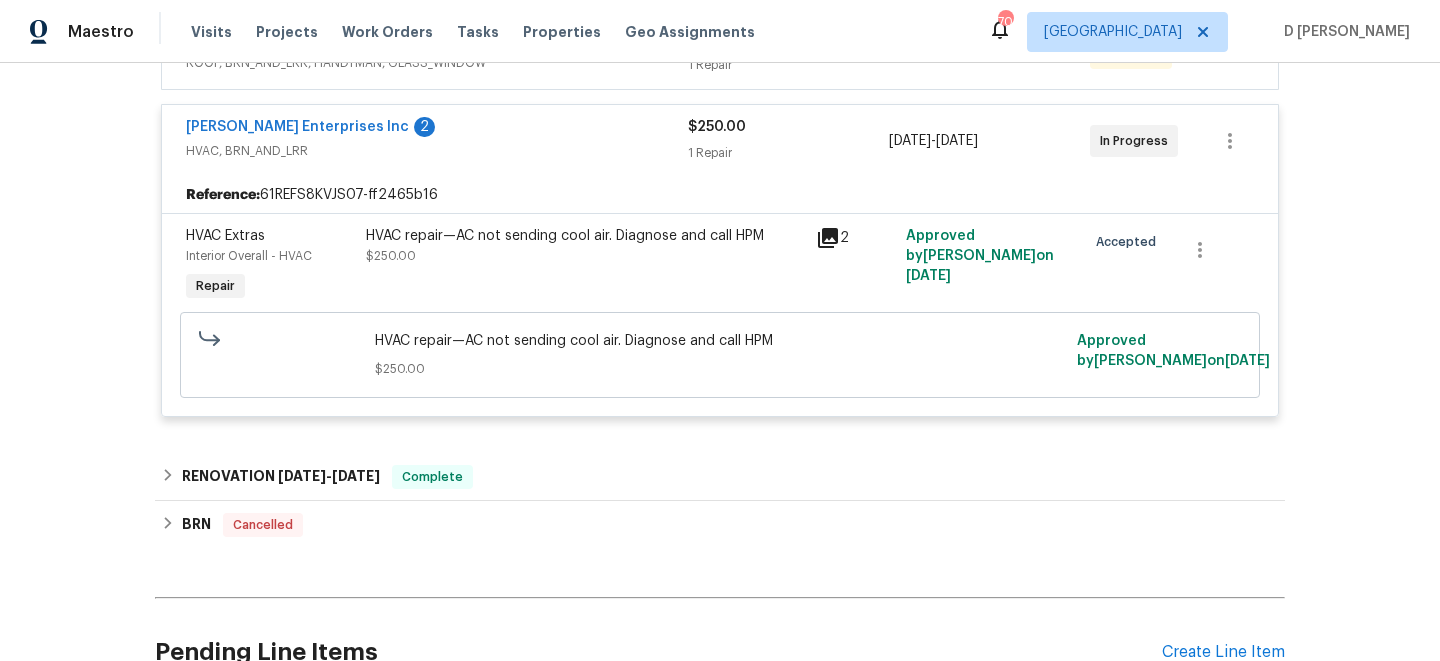 scroll, scrollTop: 437, scrollLeft: 0, axis: vertical 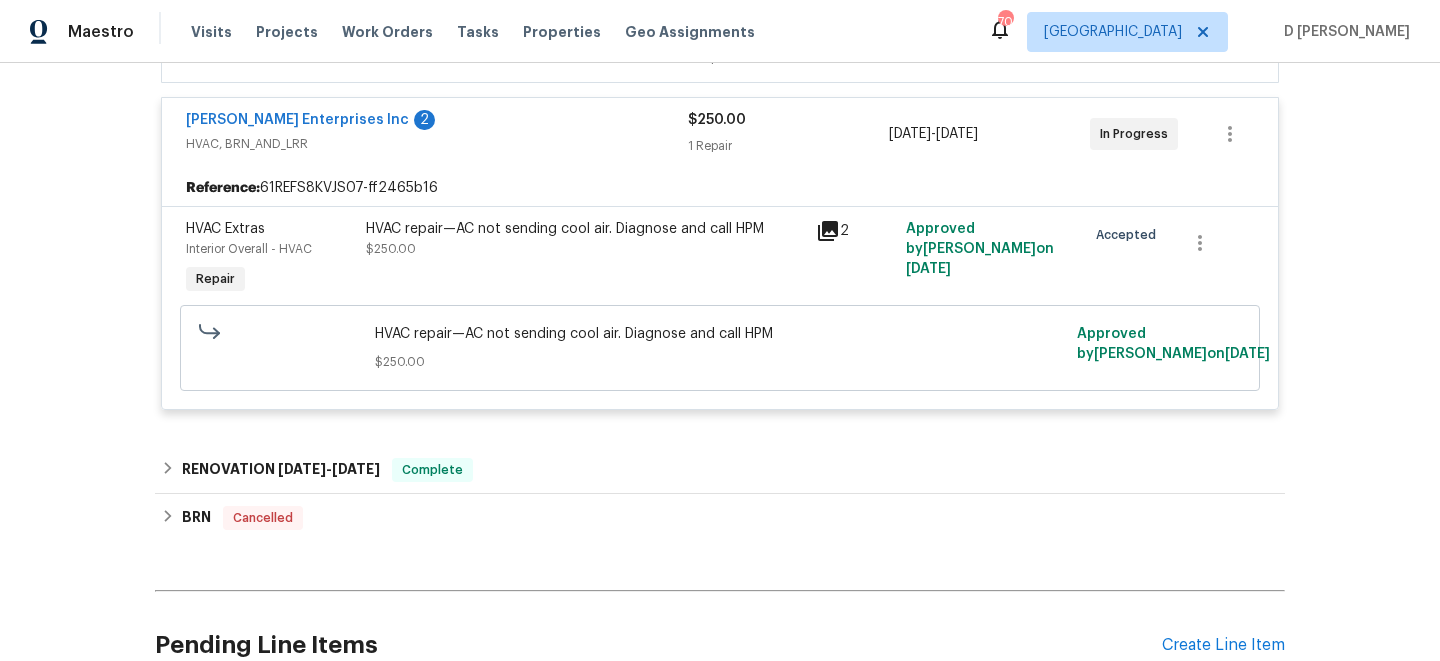 click on "HVAC, BRN_AND_LRR" at bounding box center [437, 144] 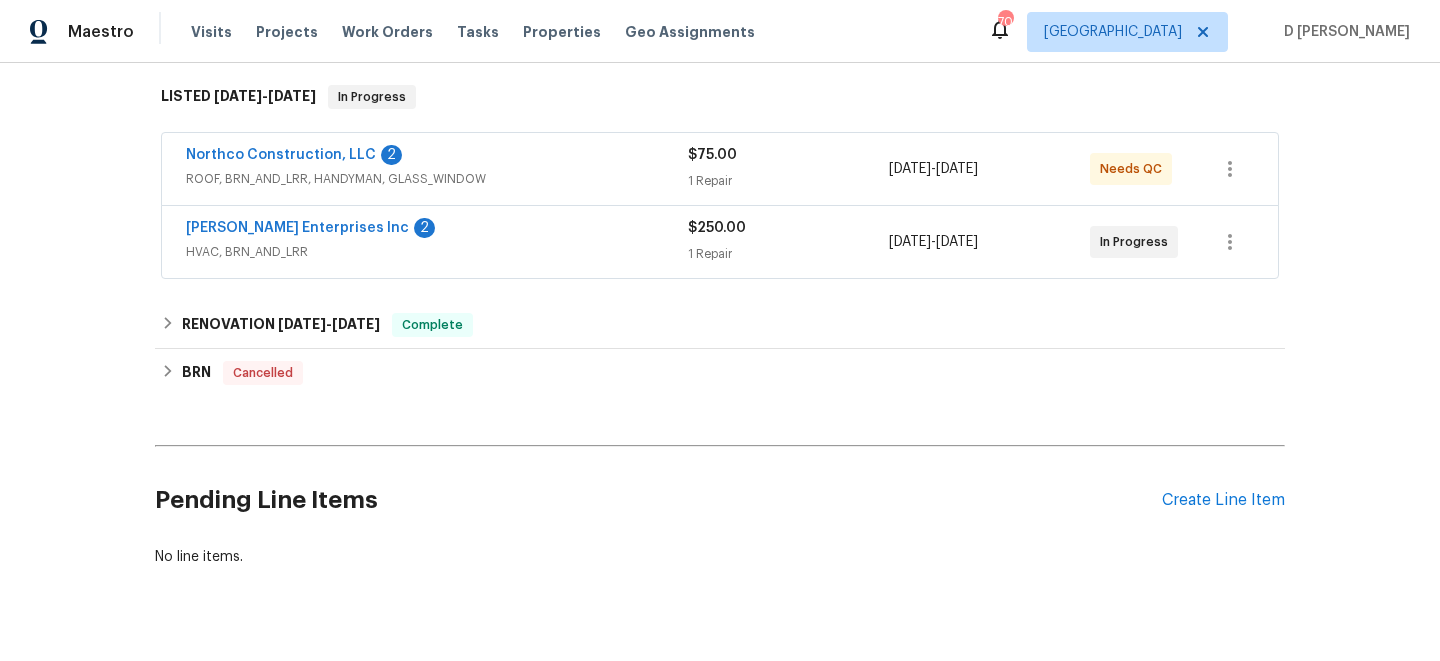 scroll, scrollTop: 308, scrollLeft: 0, axis: vertical 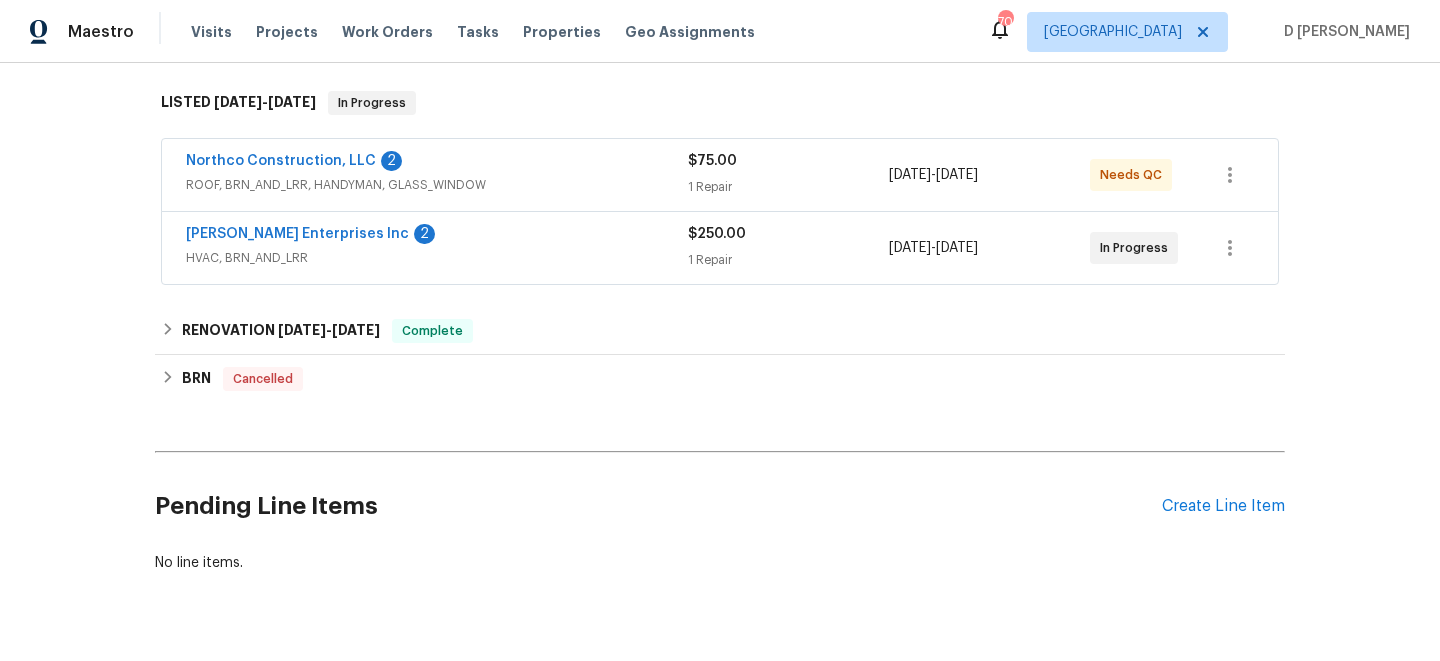 click on "ROOF, BRN_AND_LRR, HANDYMAN, GLASS_WINDOW" at bounding box center (437, 185) 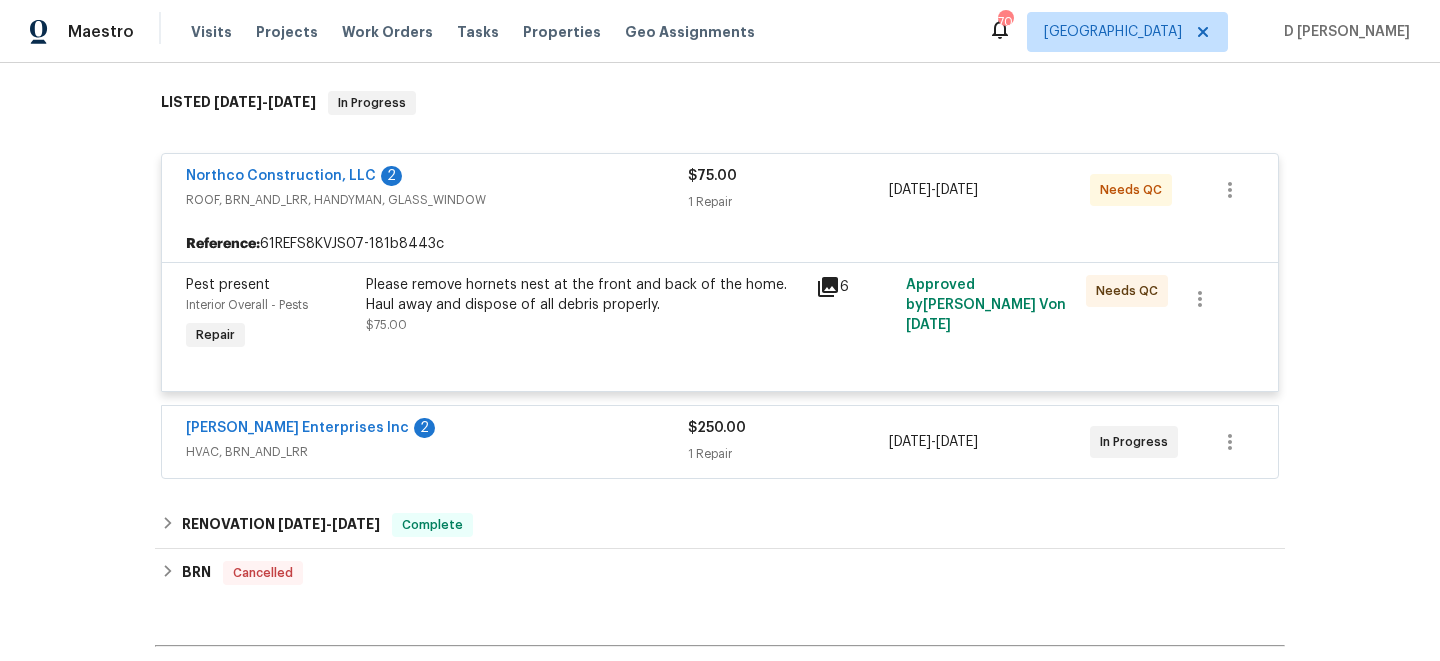 click on "Northco Construction, LLC 2 ROOF, BRN_AND_LRR, HANDYMAN, GLASS_WINDOW" at bounding box center (437, 190) 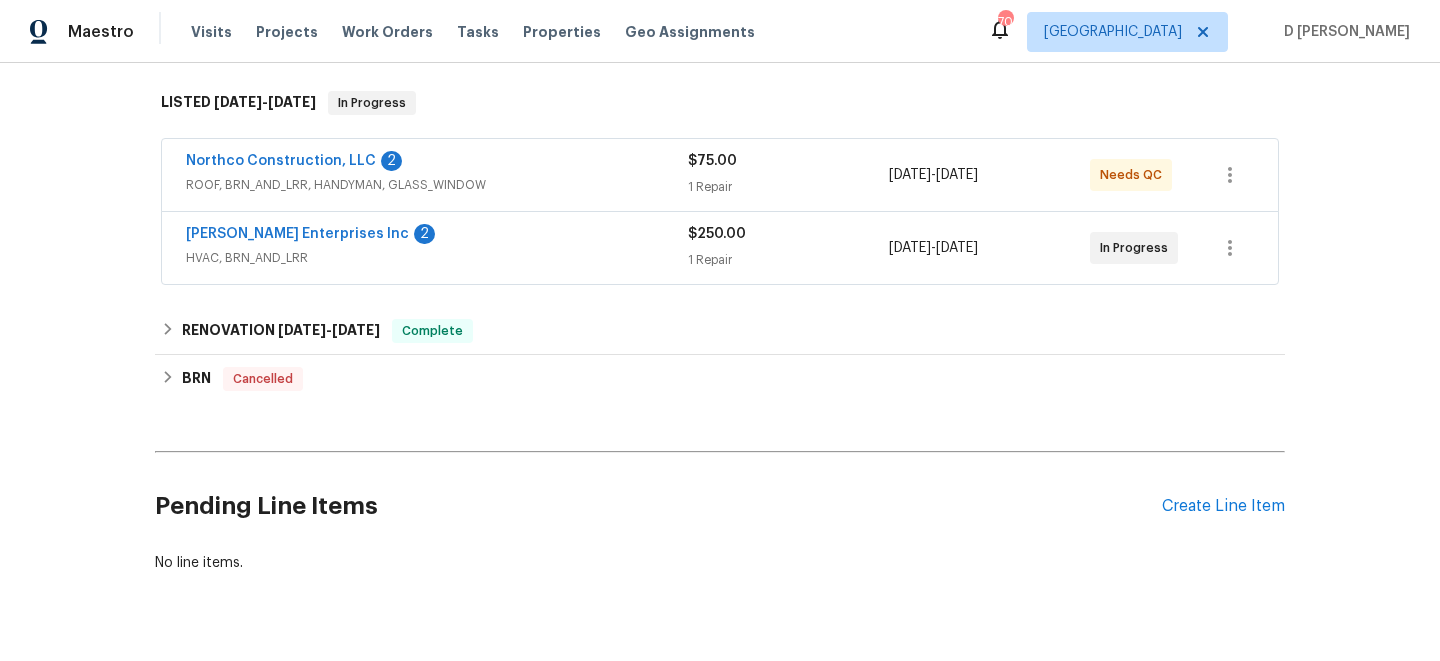 scroll, scrollTop: 243, scrollLeft: 0, axis: vertical 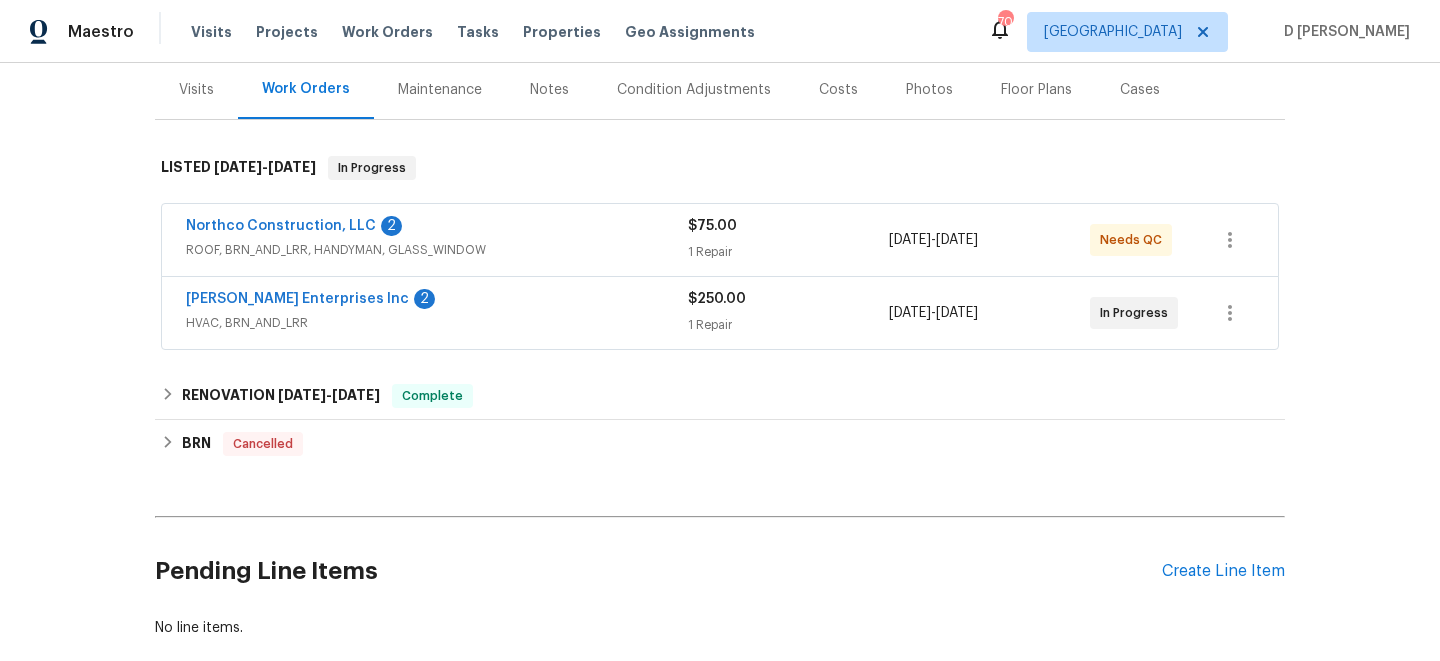 click on "Visits" at bounding box center [196, 90] 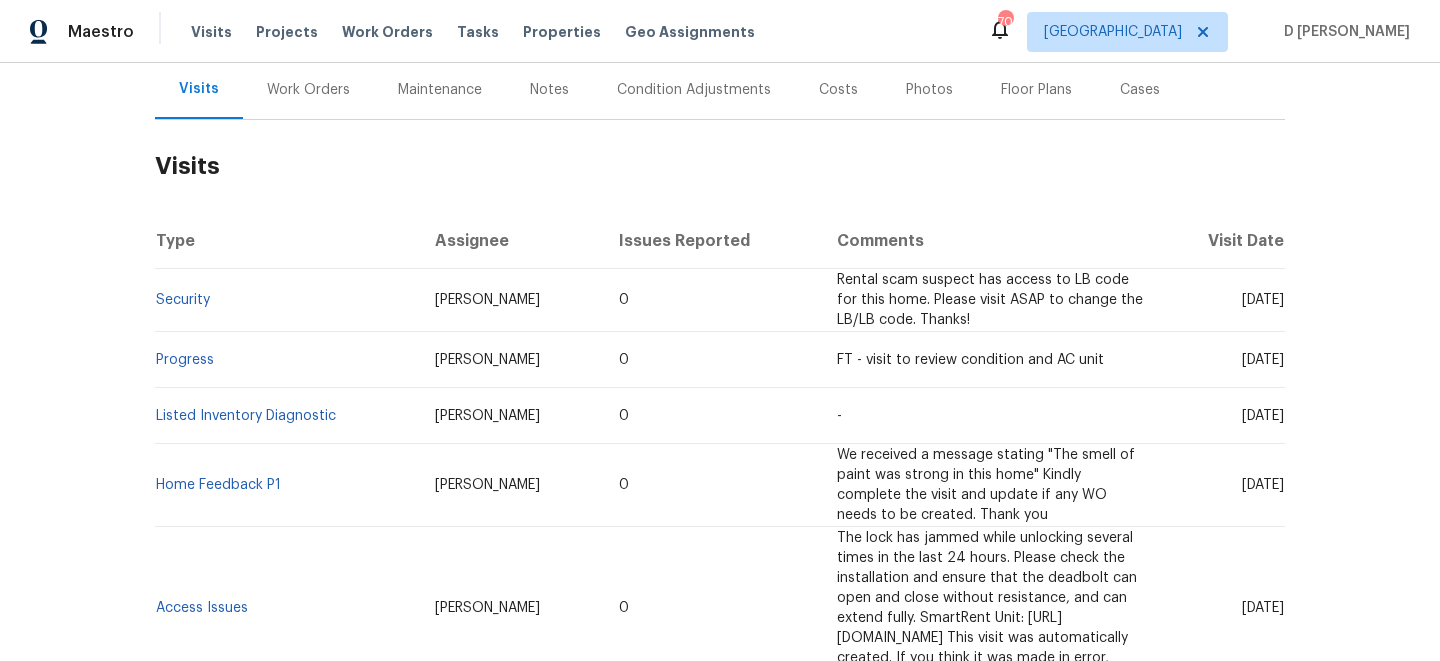 scroll, scrollTop: 242, scrollLeft: 0, axis: vertical 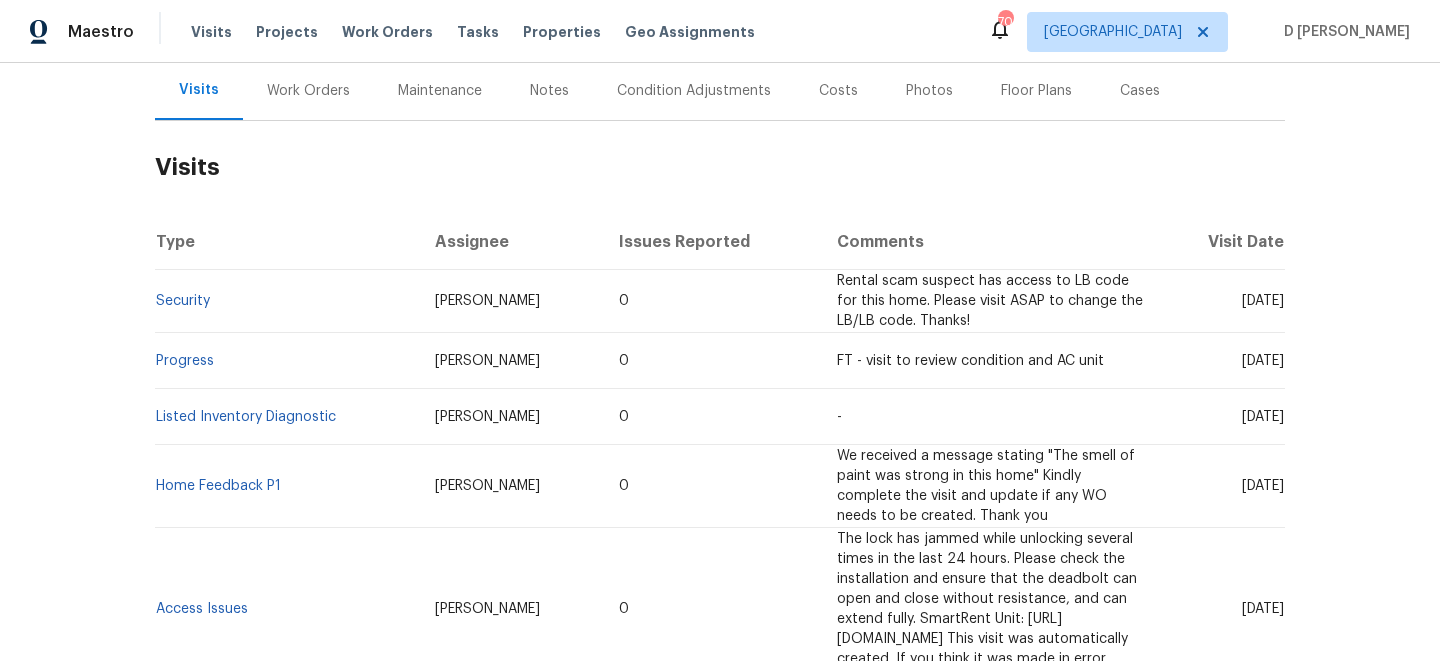 drag, startPoint x: 1207, startPoint y: 298, endPoint x: 1248, endPoint y: 299, distance: 41.01219 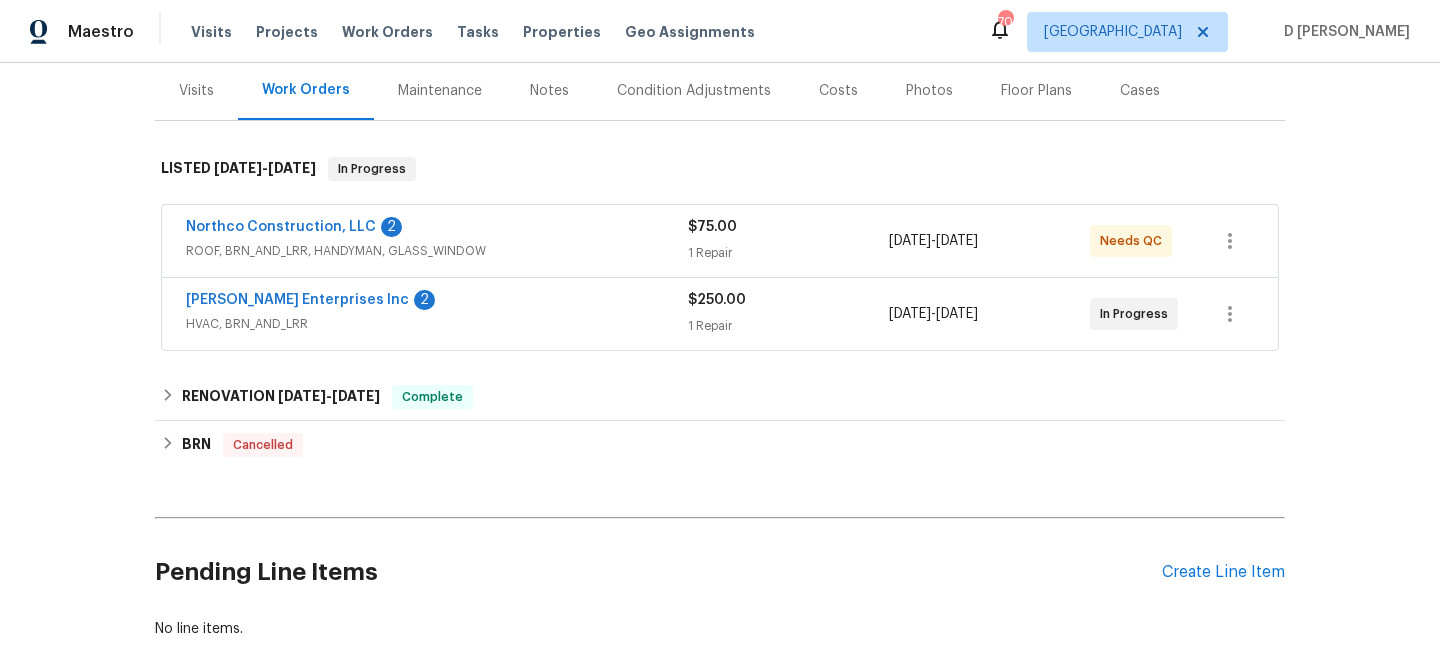 scroll, scrollTop: 243, scrollLeft: 0, axis: vertical 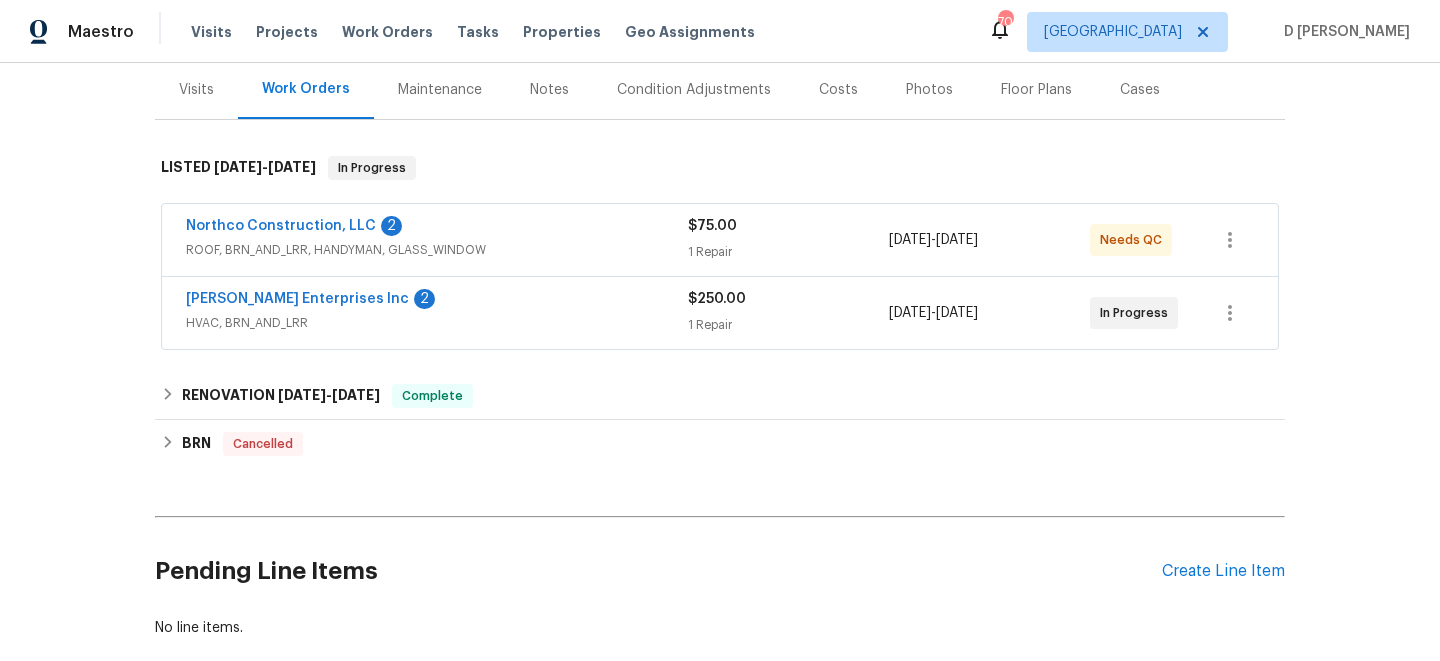 click on "ROOF, BRN_AND_LRR, HANDYMAN, GLASS_WINDOW" at bounding box center (437, 250) 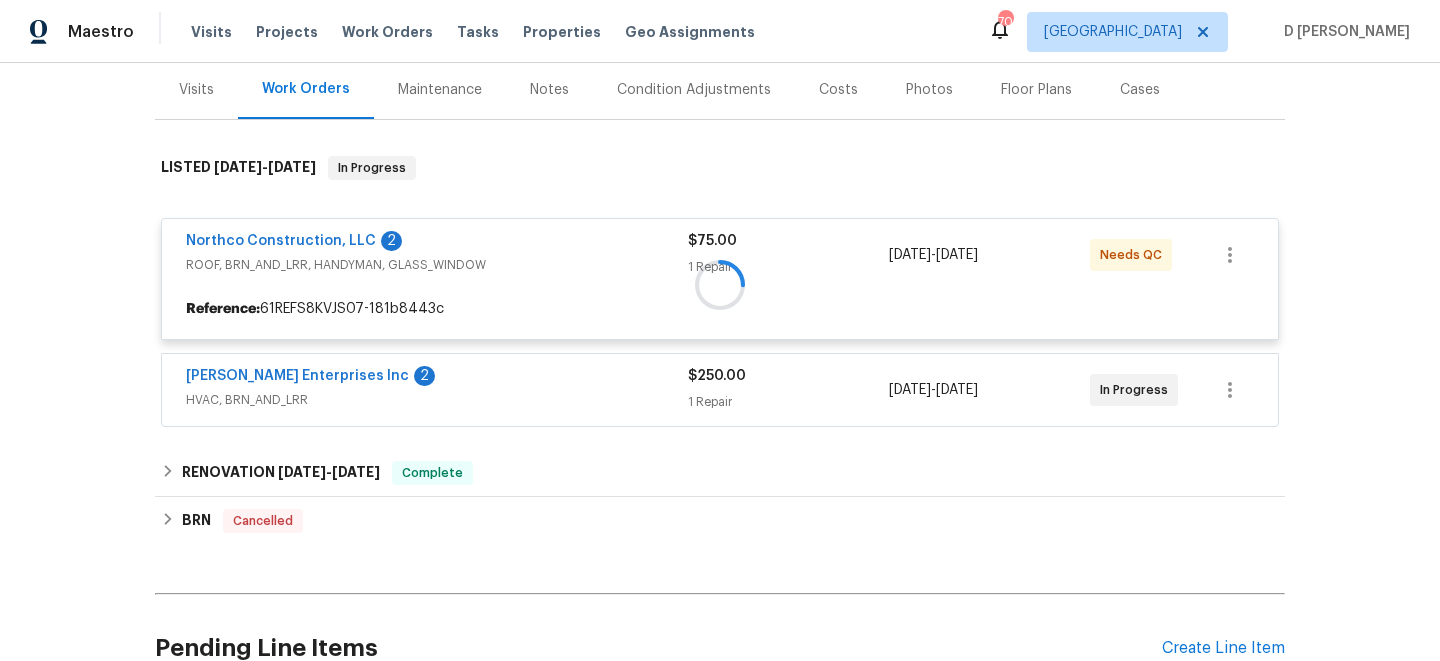 drag, startPoint x: 176, startPoint y: 241, endPoint x: 233, endPoint y: 242, distance: 57.00877 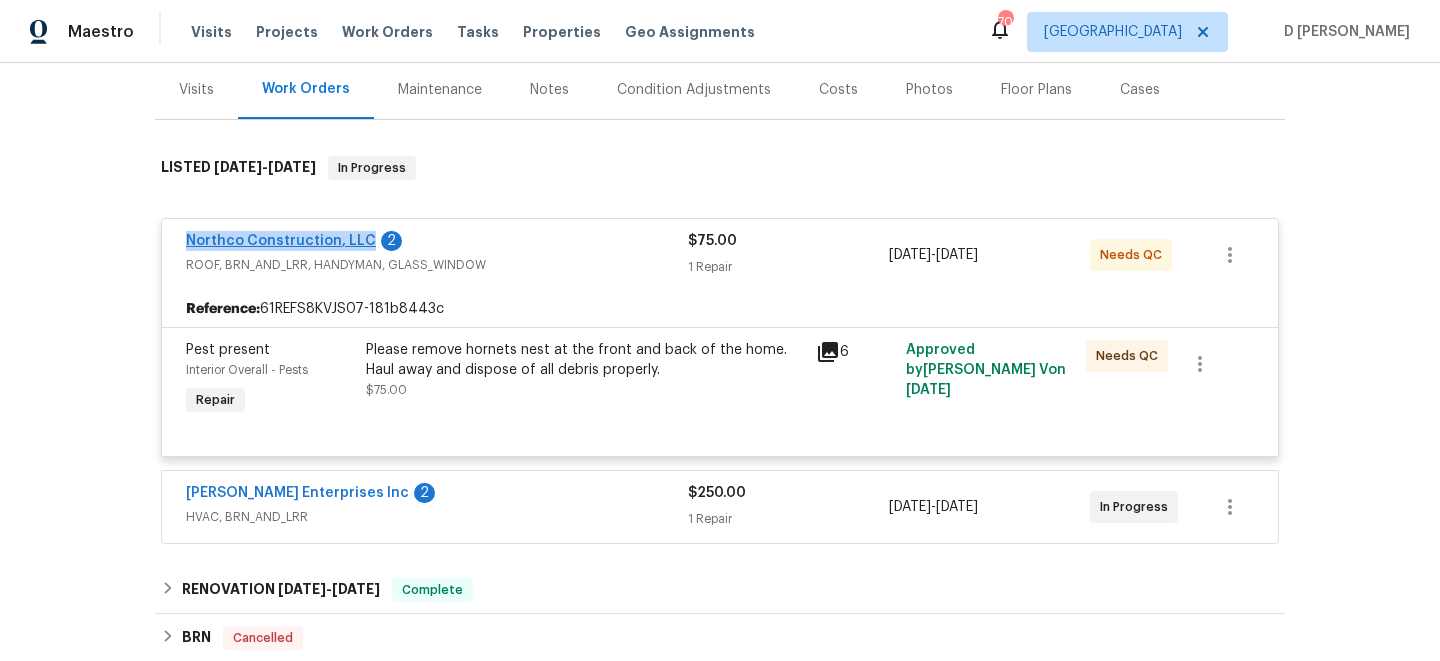 drag, startPoint x: 171, startPoint y: 243, endPoint x: 361, endPoint y: 244, distance: 190.00262 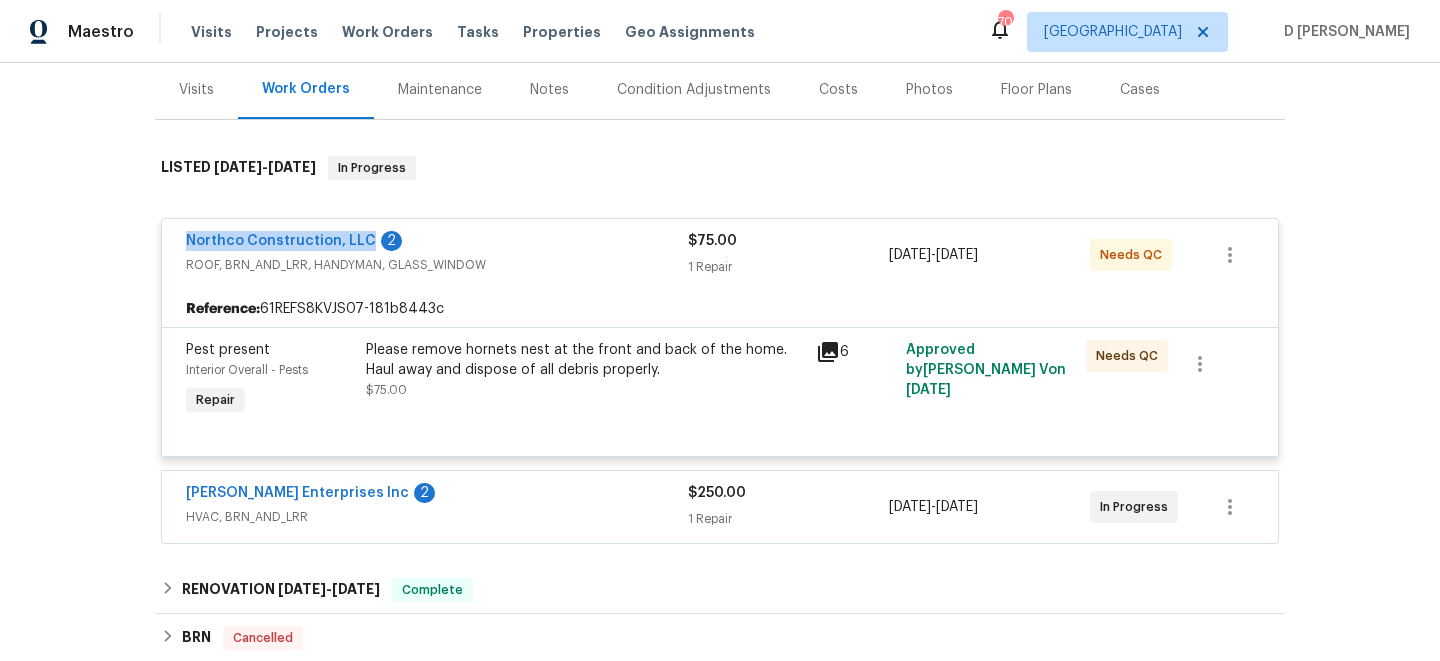 copy on "Northco Construction, LLC" 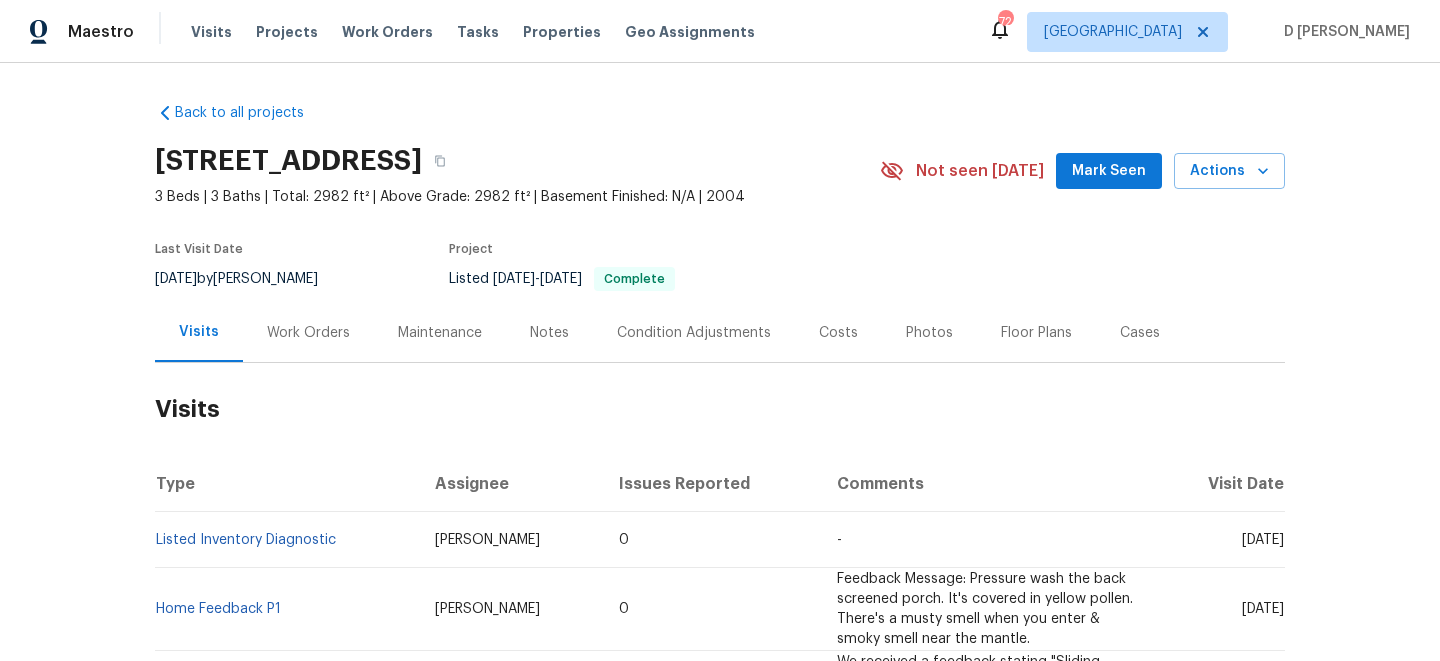 scroll, scrollTop: 0, scrollLeft: 0, axis: both 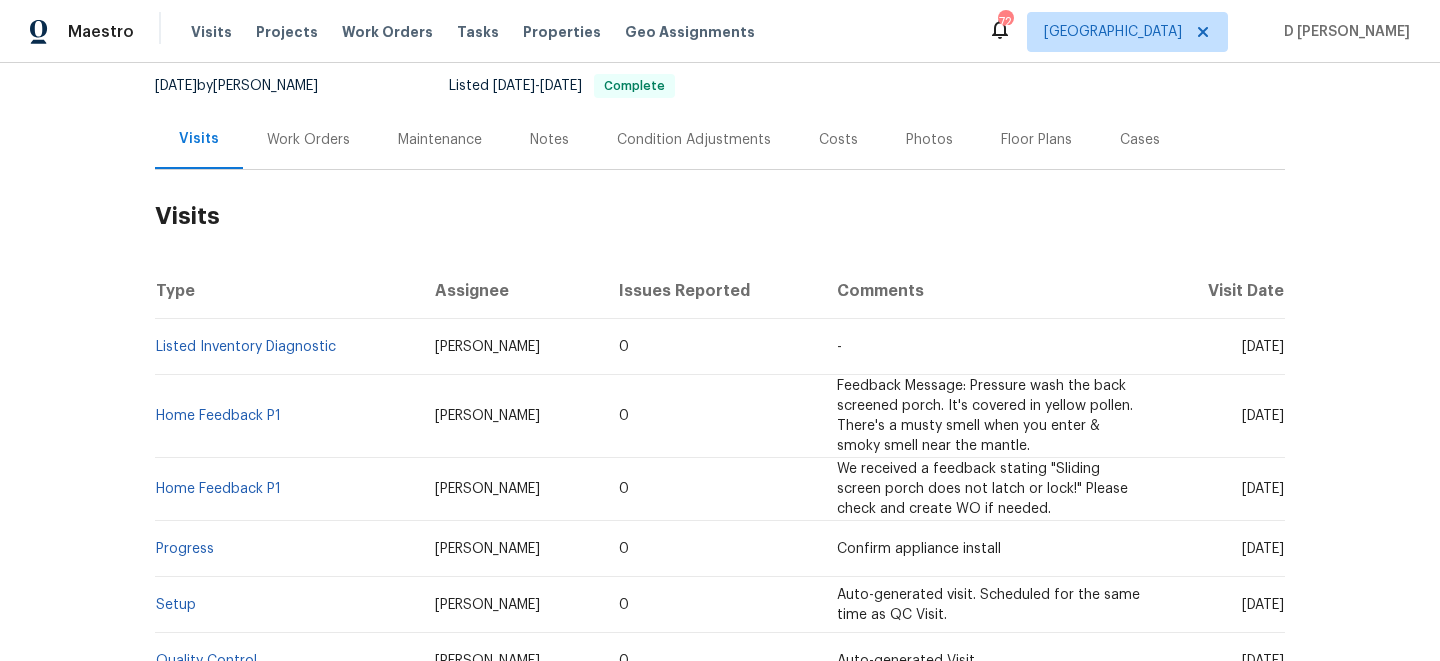 click on "Work Orders" at bounding box center [308, 139] 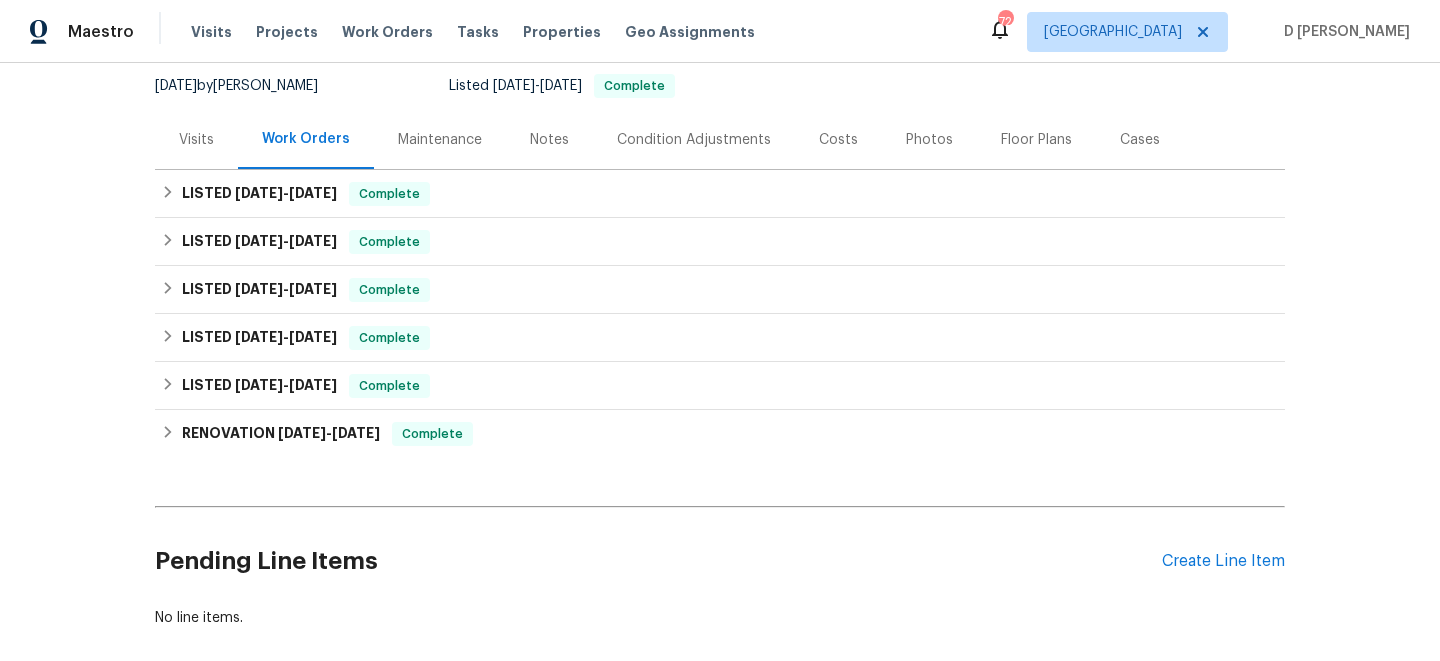 click on "Visits" at bounding box center [196, 140] 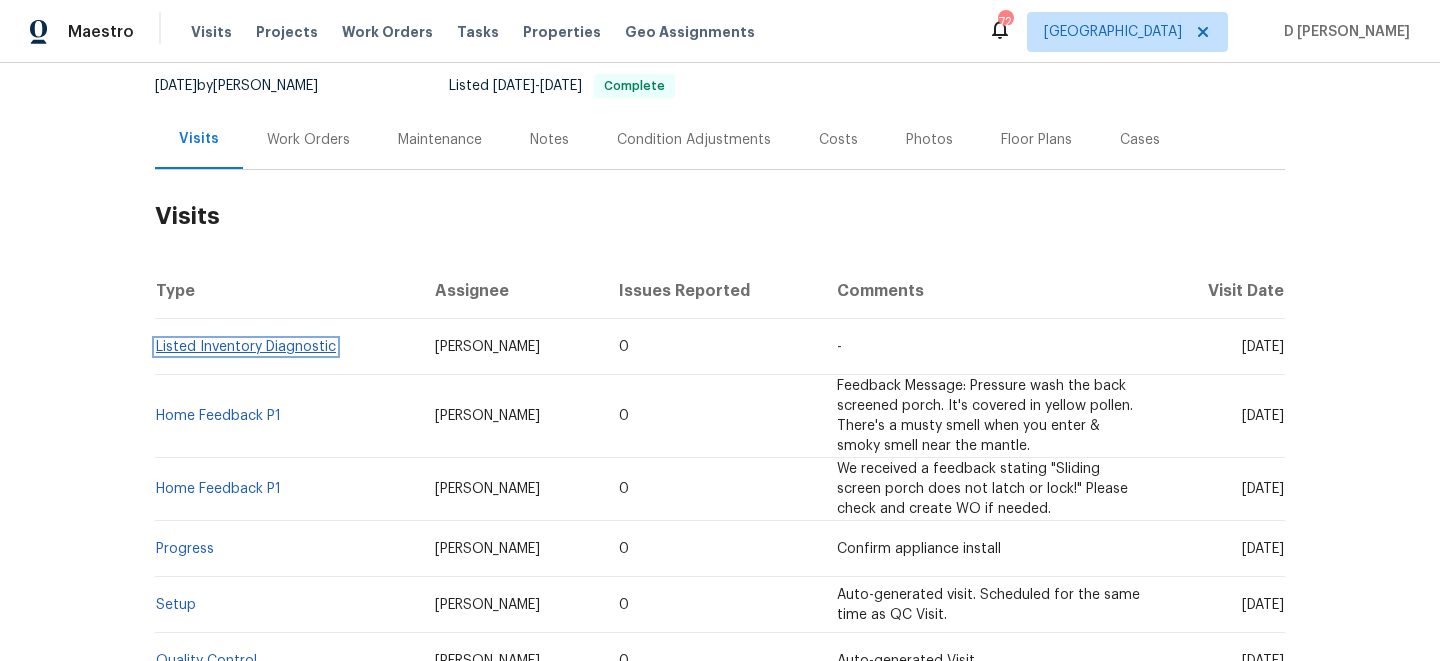 click on "Listed Inventory Diagnostic" at bounding box center [246, 347] 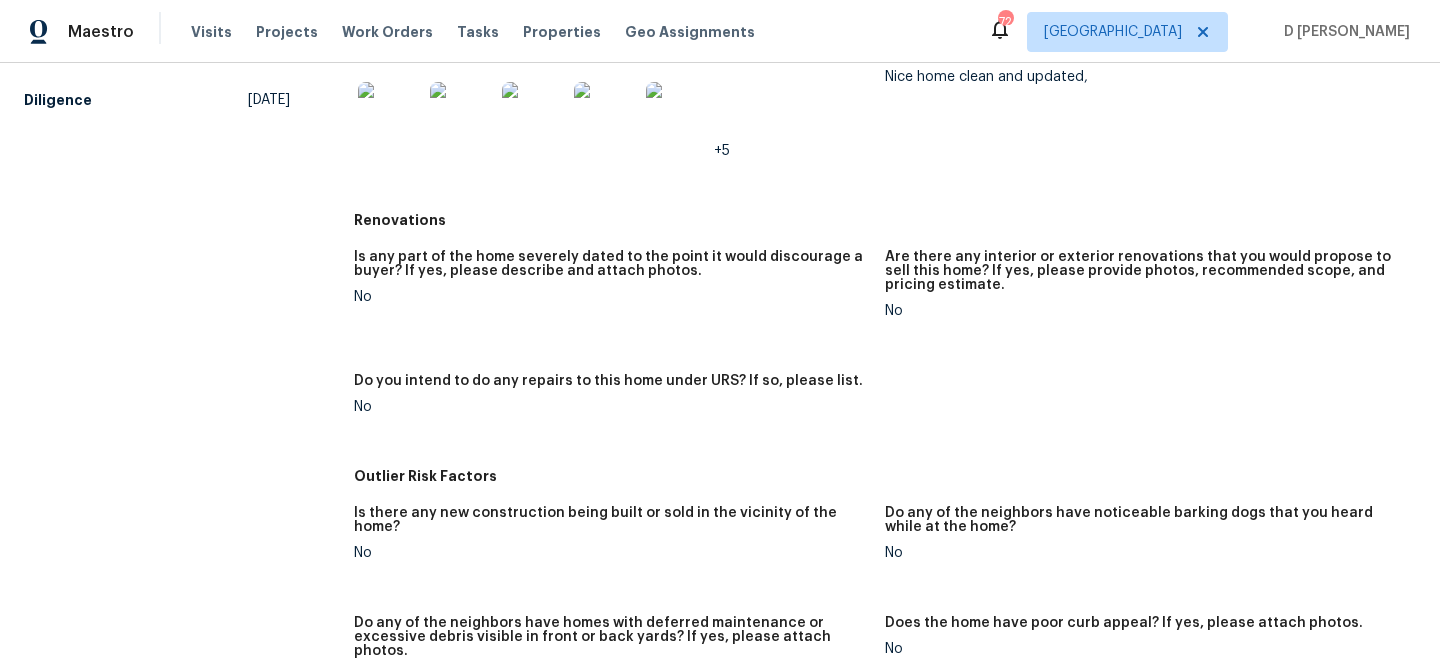 scroll, scrollTop: 0, scrollLeft: 0, axis: both 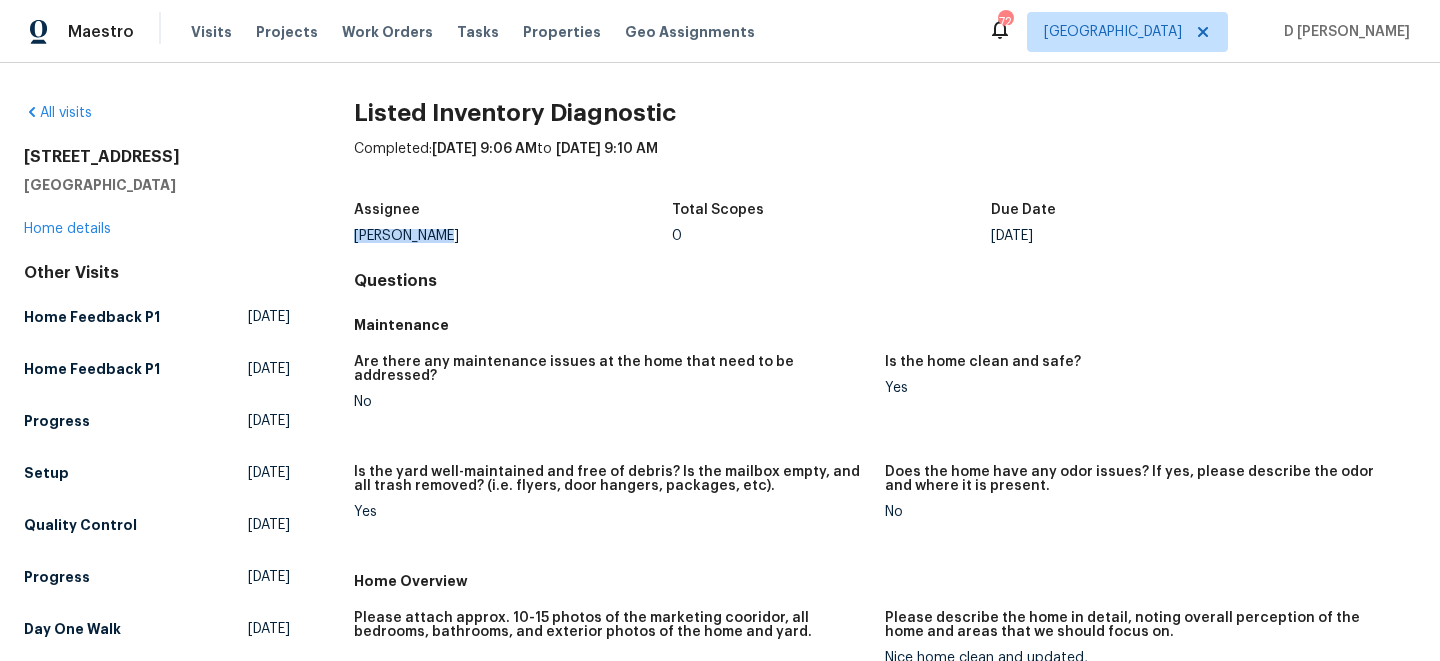 drag, startPoint x: 352, startPoint y: 236, endPoint x: 448, endPoint y: 234, distance: 96.02083 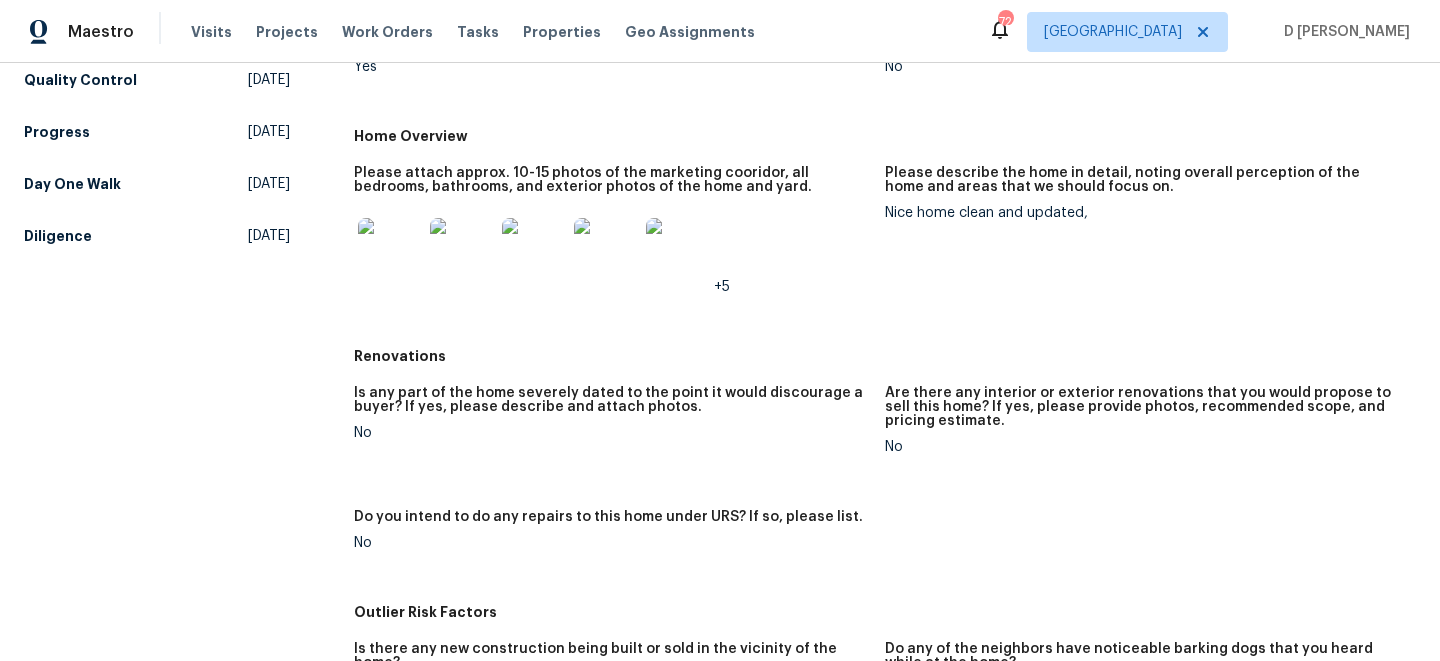scroll, scrollTop: 0, scrollLeft: 0, axis: both 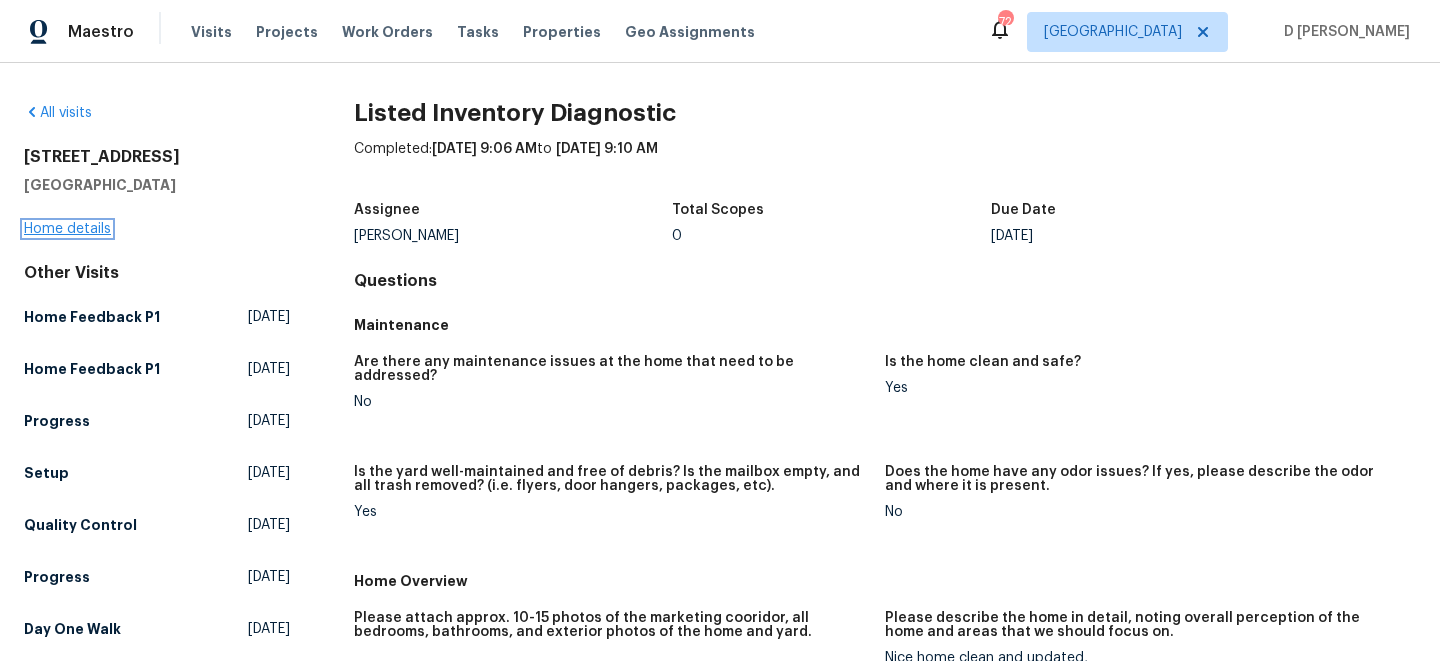 click on "Home details" at bounding box center (67, 229) 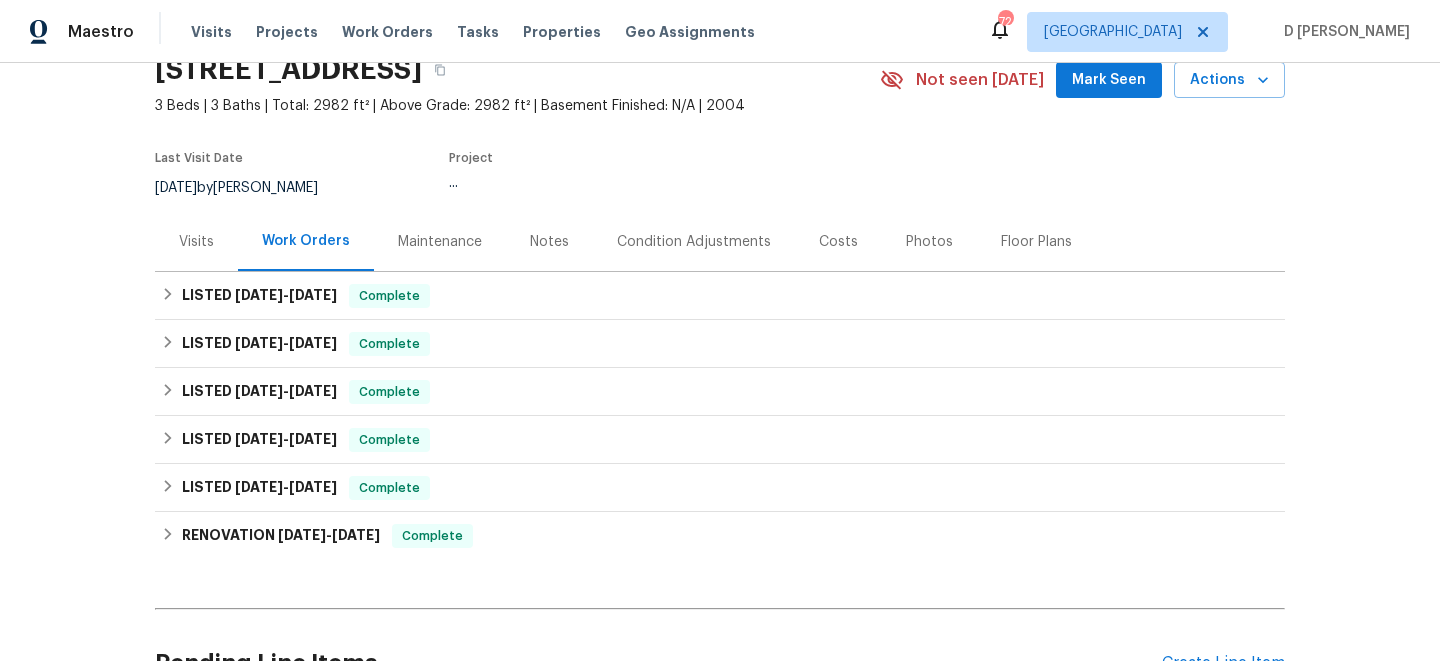scroll, scrollTop: 103, scrollLeft: 0, axis: vertical 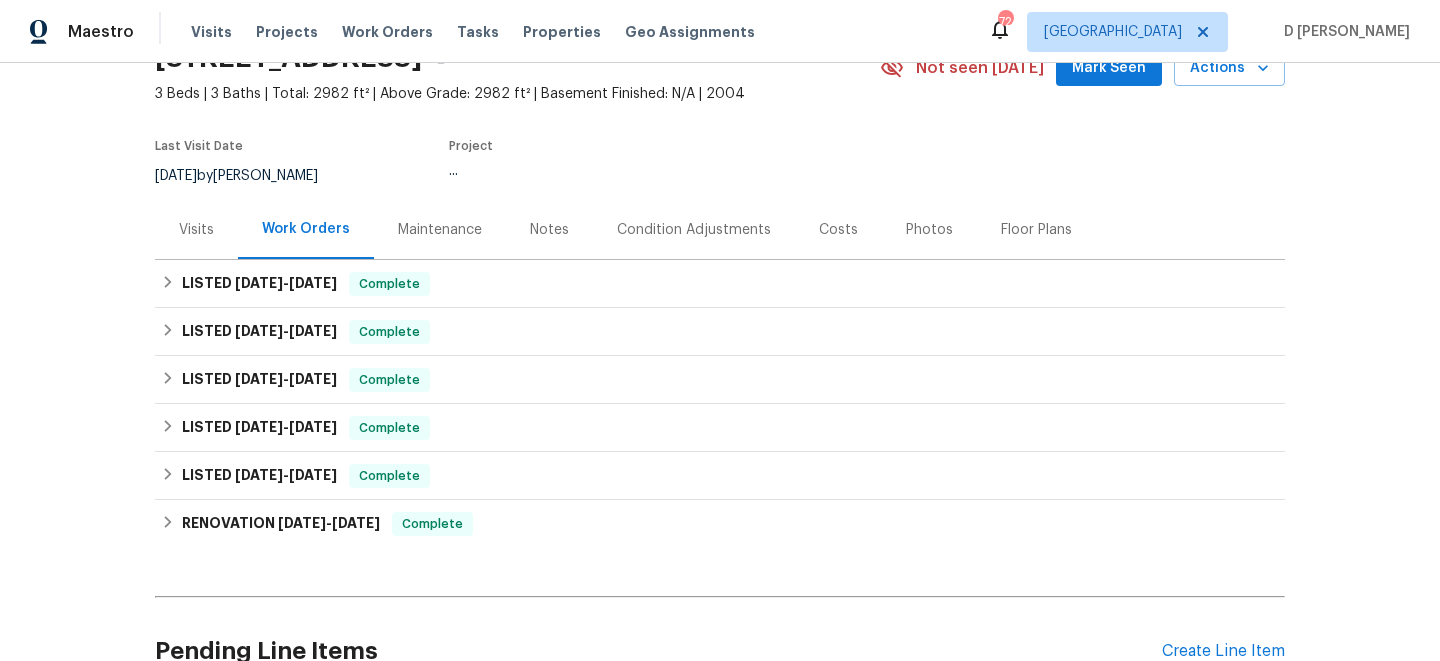 click on "Visits" at bounding box center (196, 229) 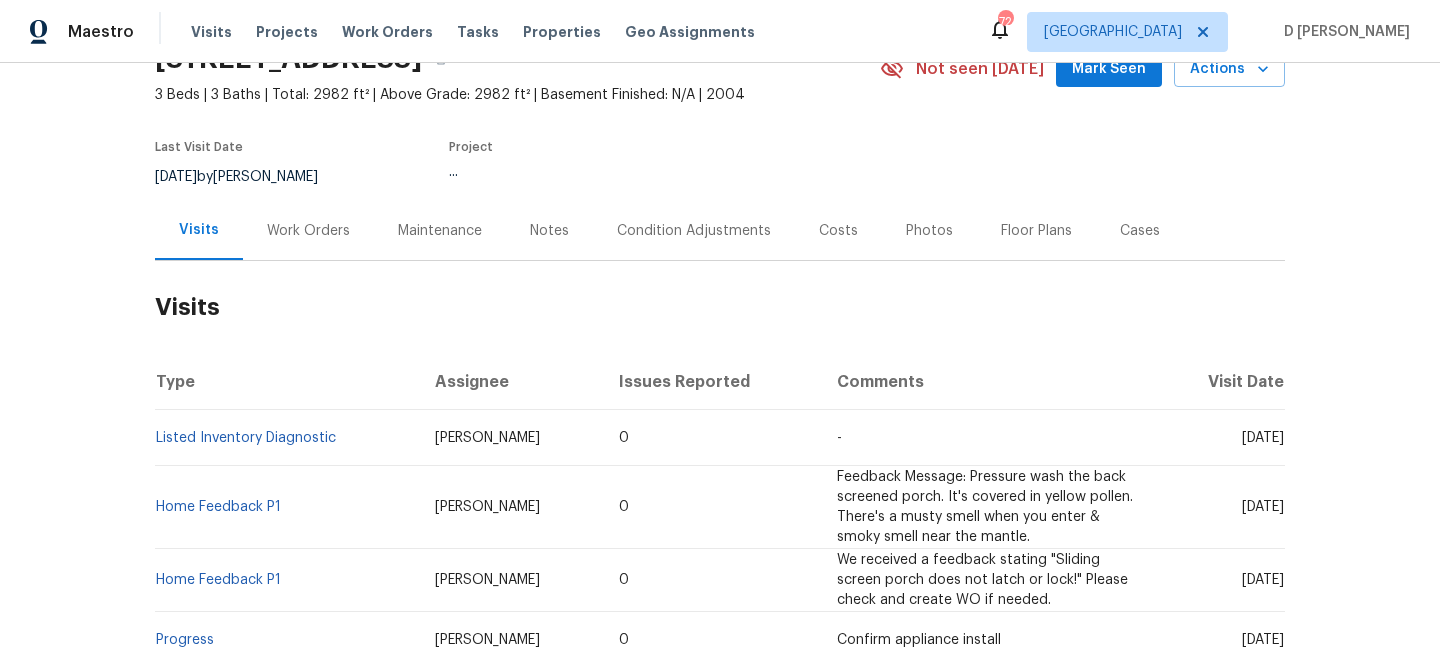 scroll, scrollTop: 109, scrollLeft: 0, axis: vertical 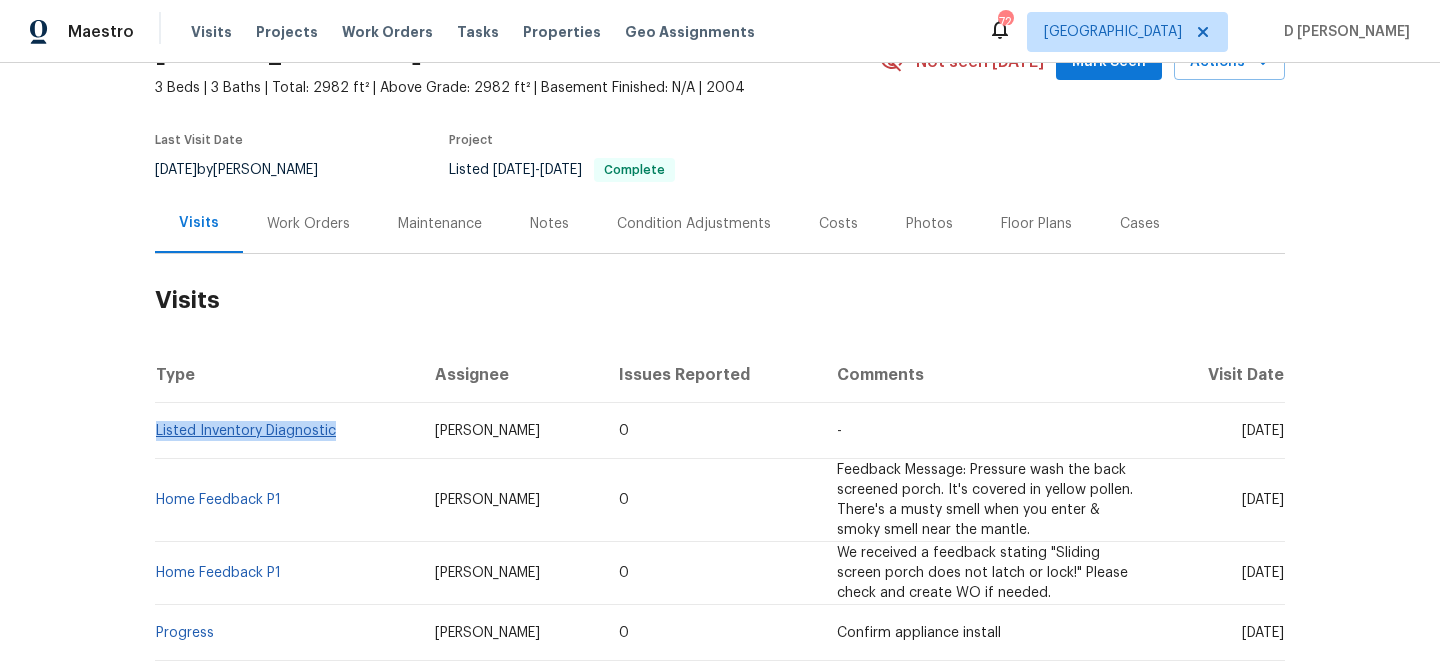 drag, startPoint x: 342, startPoint y: 430, endPoint x: 156, endPoint y: 427, distance: 186.02419 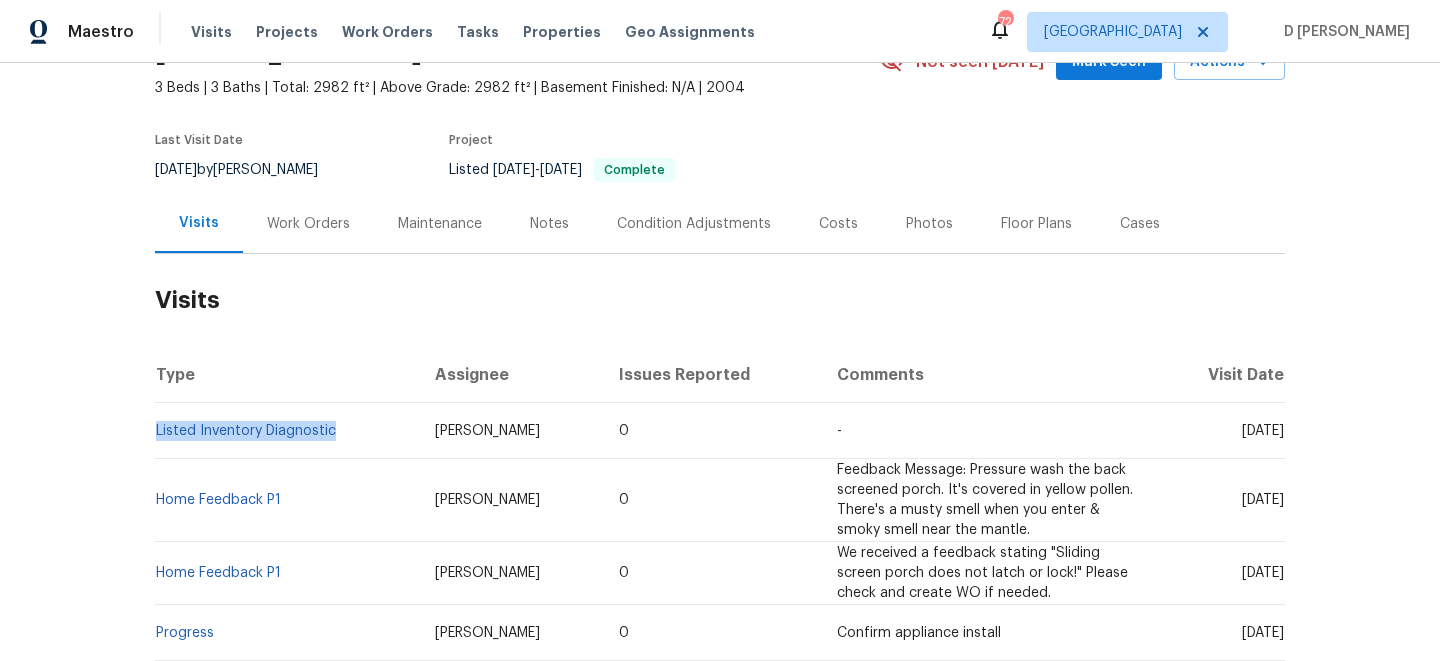 copy on "Listed Inventory Diagnostic" 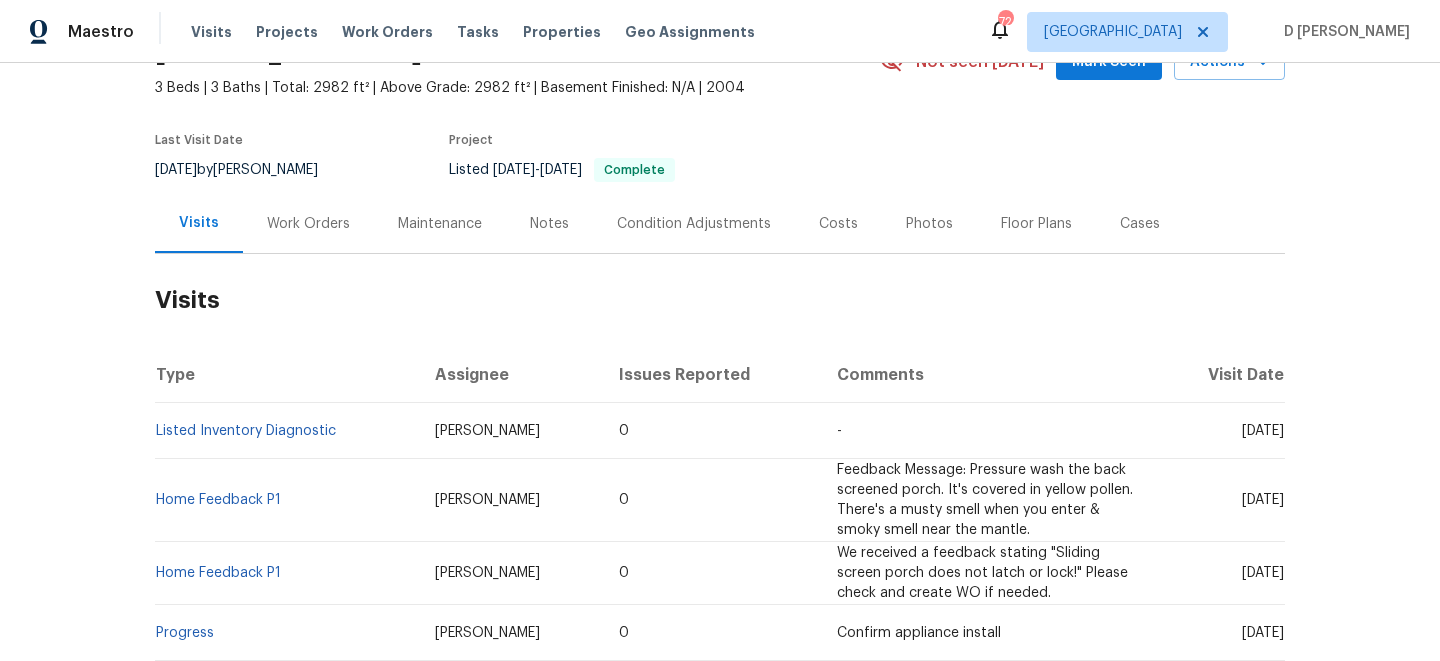 click on "Visits" at bounding box center [720, 300] 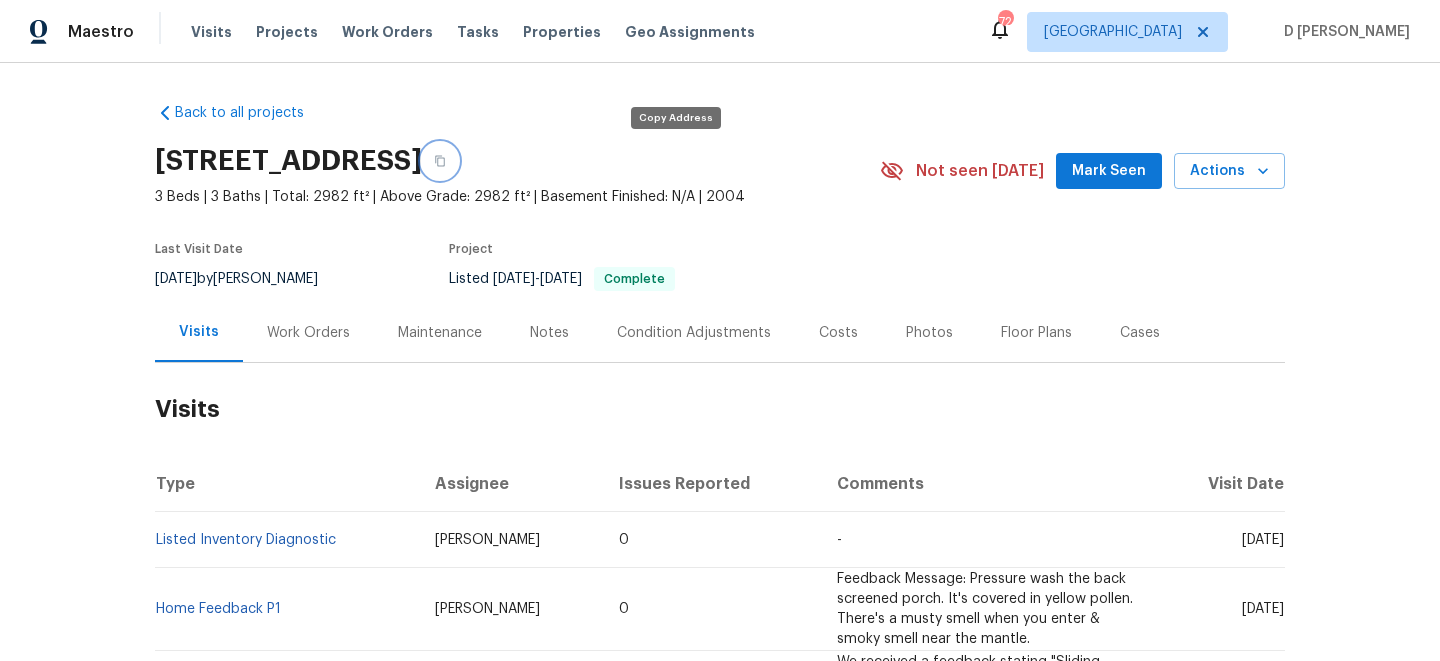 click 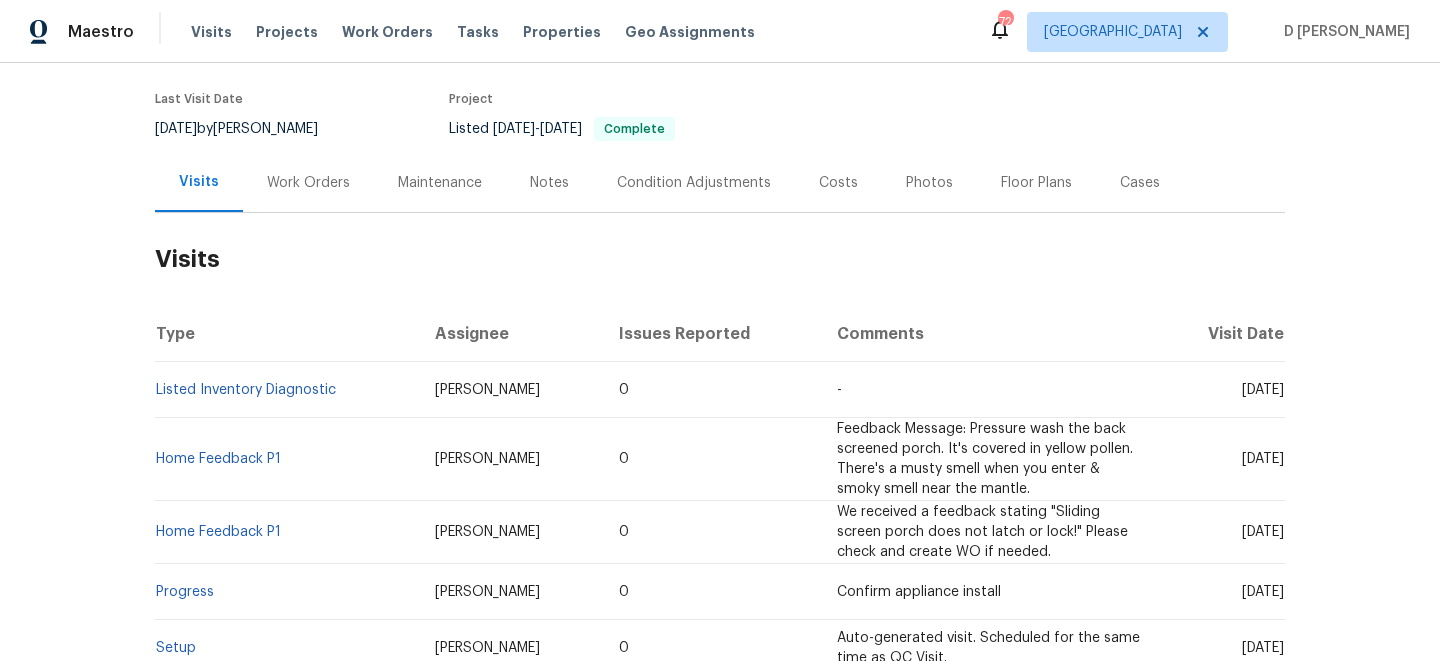 scroll, scrollTop: 174, scrollLeft: 0, axis: vertical 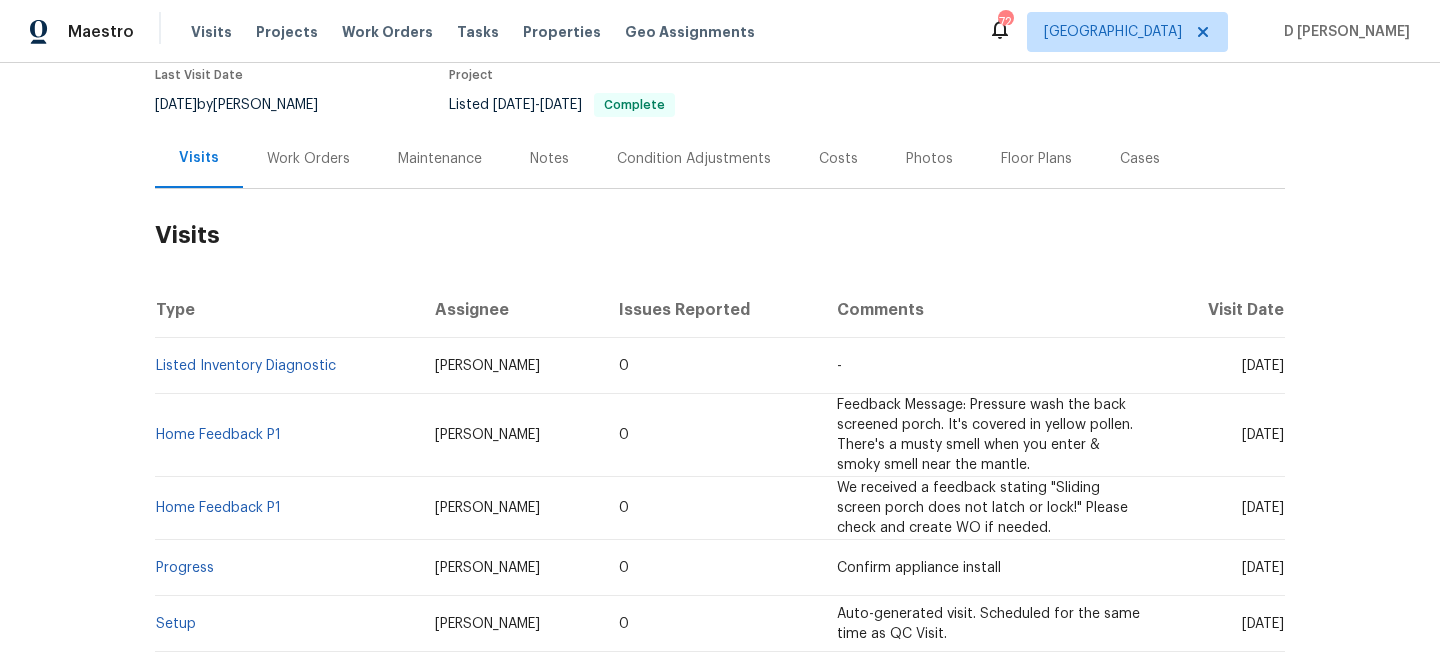 drag, startPoint x: 1209, startPoint y: 367, endPoint x: 1245, endPoint y: 366, distance: 36.013885 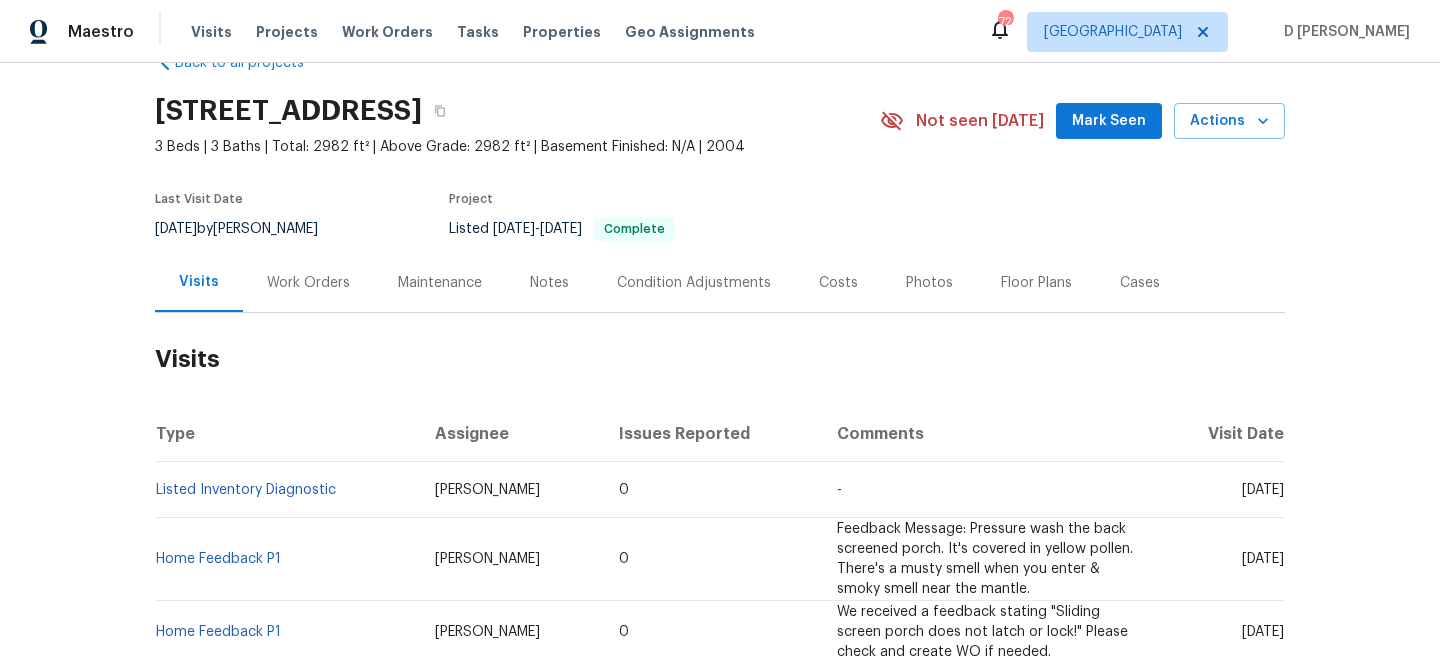 scroll, scrollTop: 196, scrollLeft: 0, axis: vertical 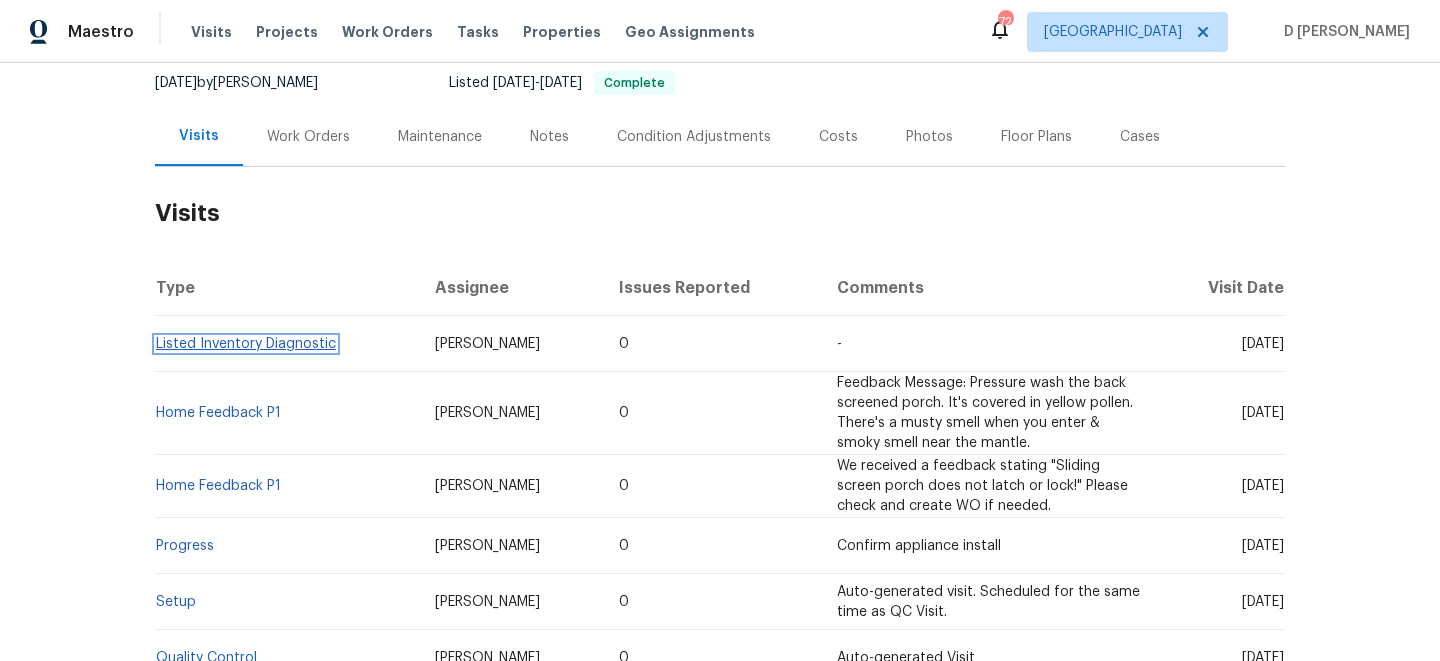 click on "Listed Inventory Diagnostic" at bounding box center (246, 344) 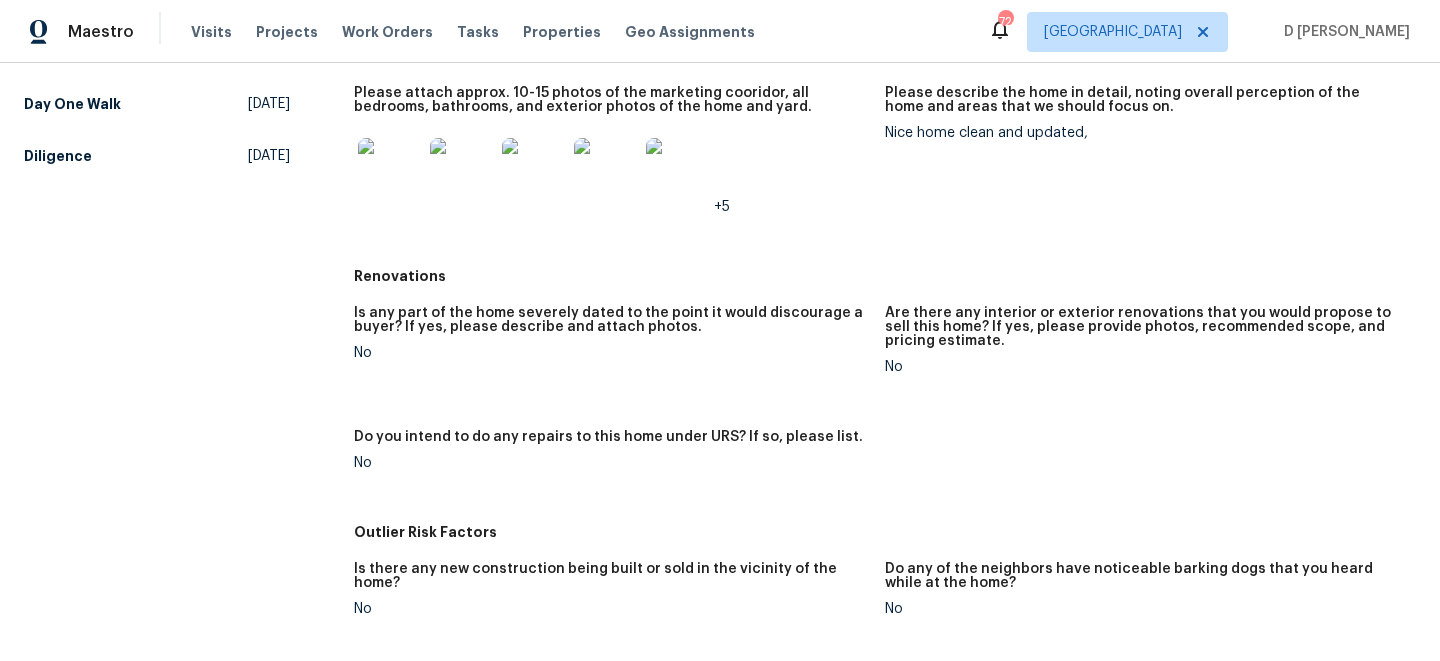scroll, scrollTop: 0, scrollLeft: 0, axis: both 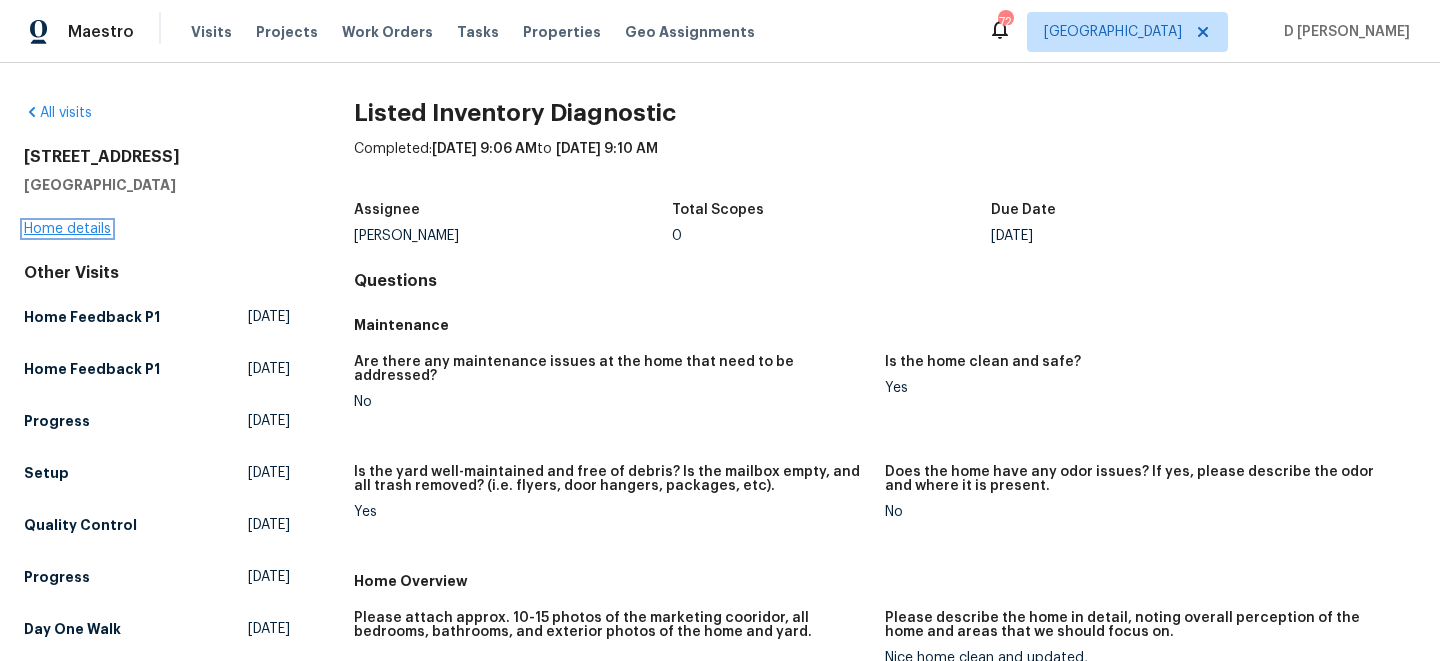click on "Home details" at bounding box center (67, 229) 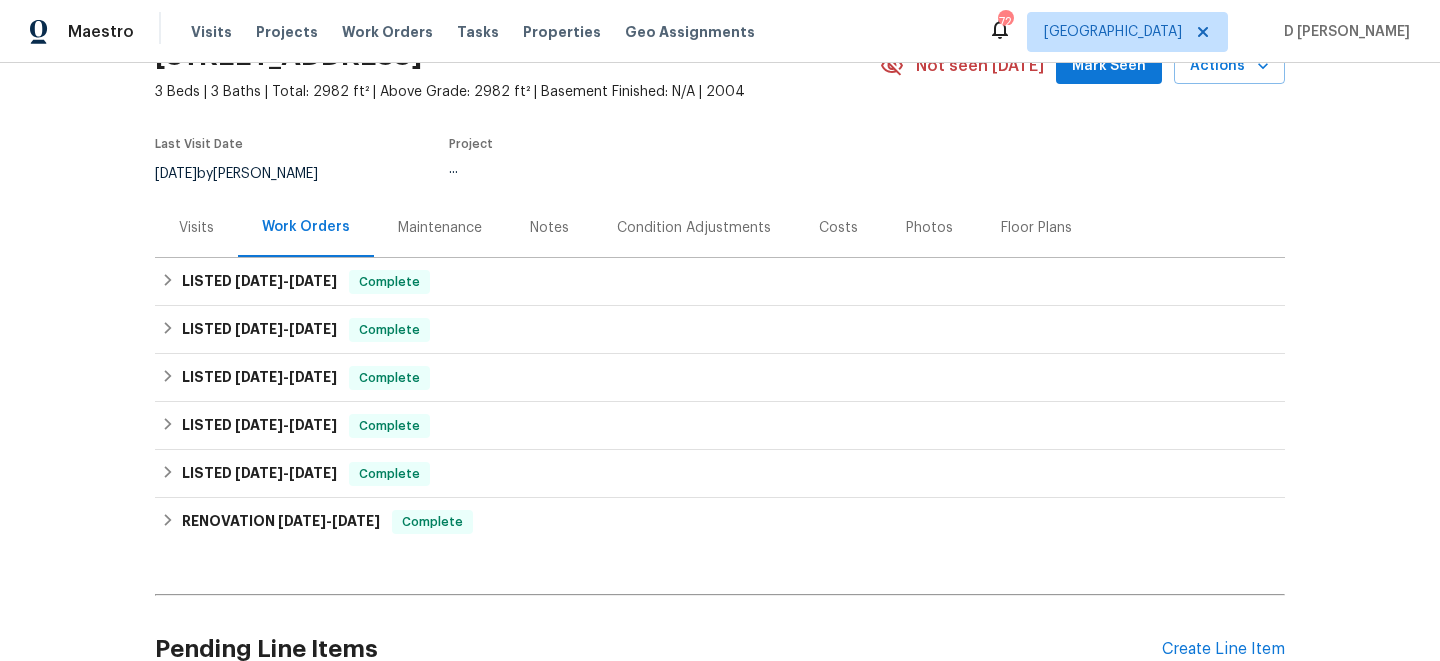 scroll, scrollTop: 122, scrollLeft: 0, axis: vertical 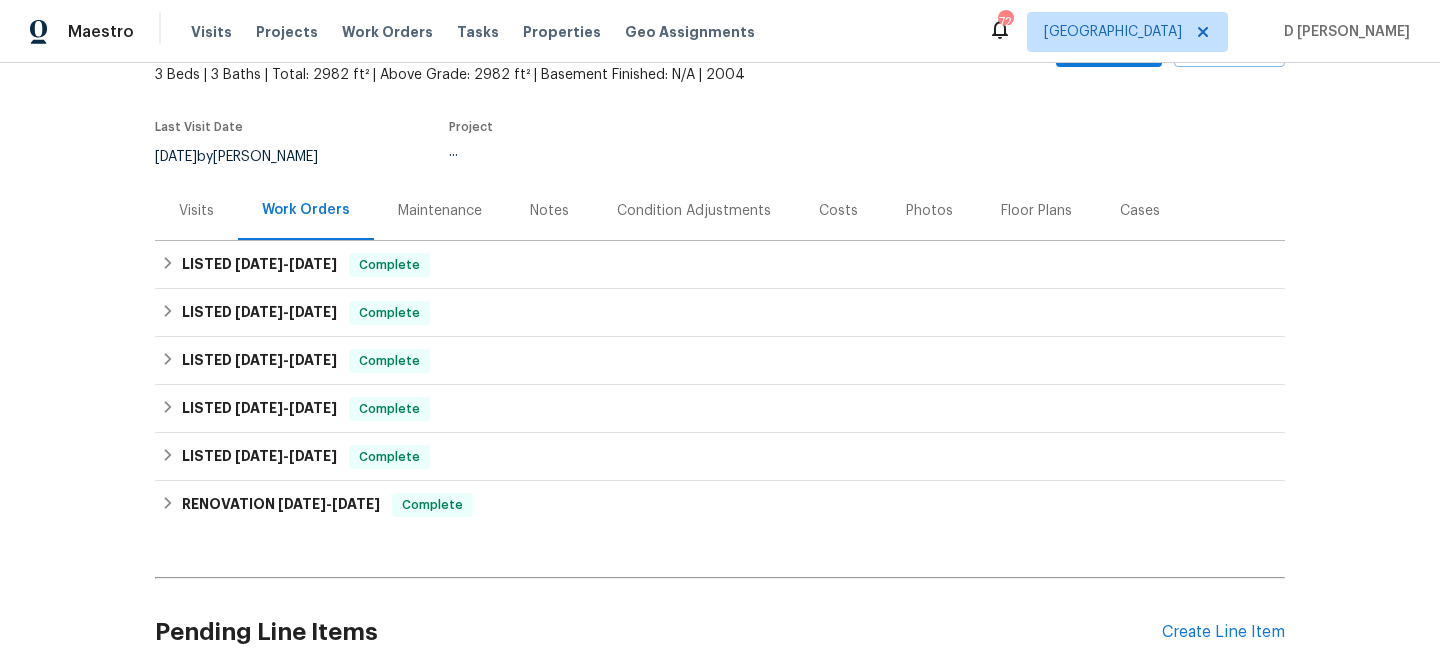 click on "Visits" at bounding box center (196, 211) 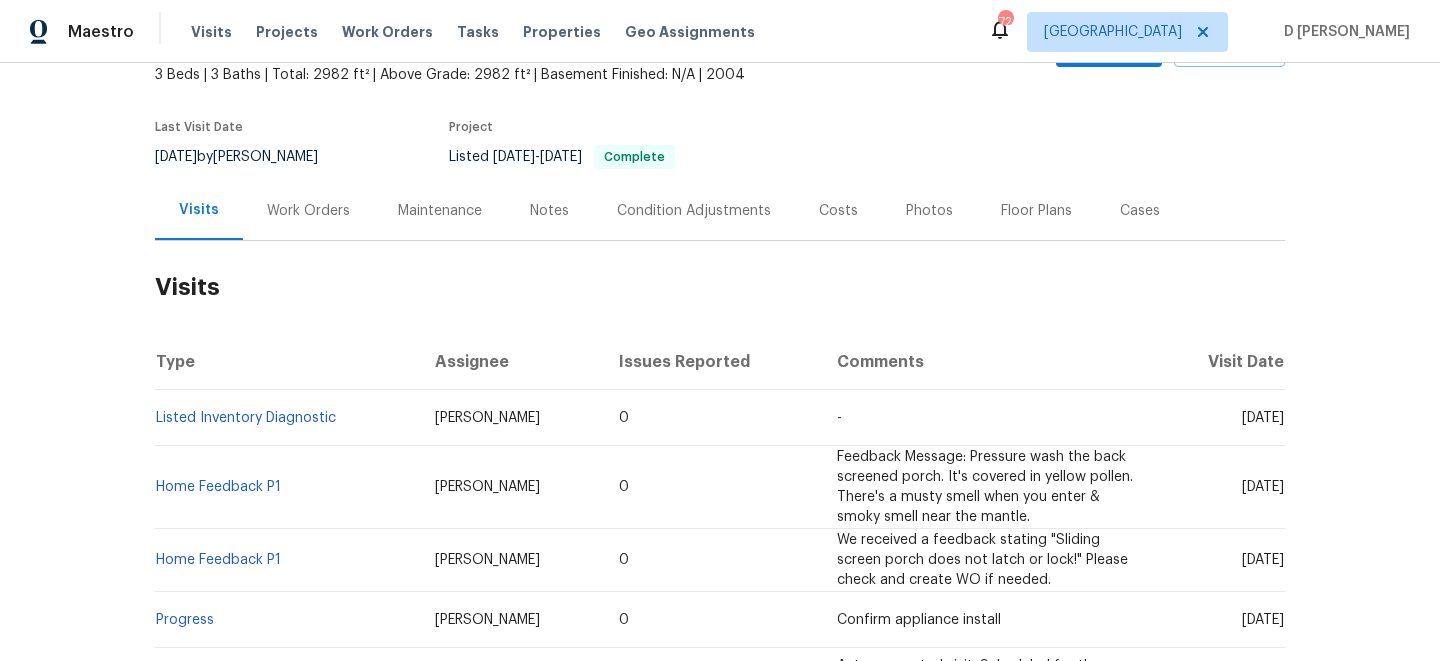 click on "Work Orders" at bounding box center (308, 211) 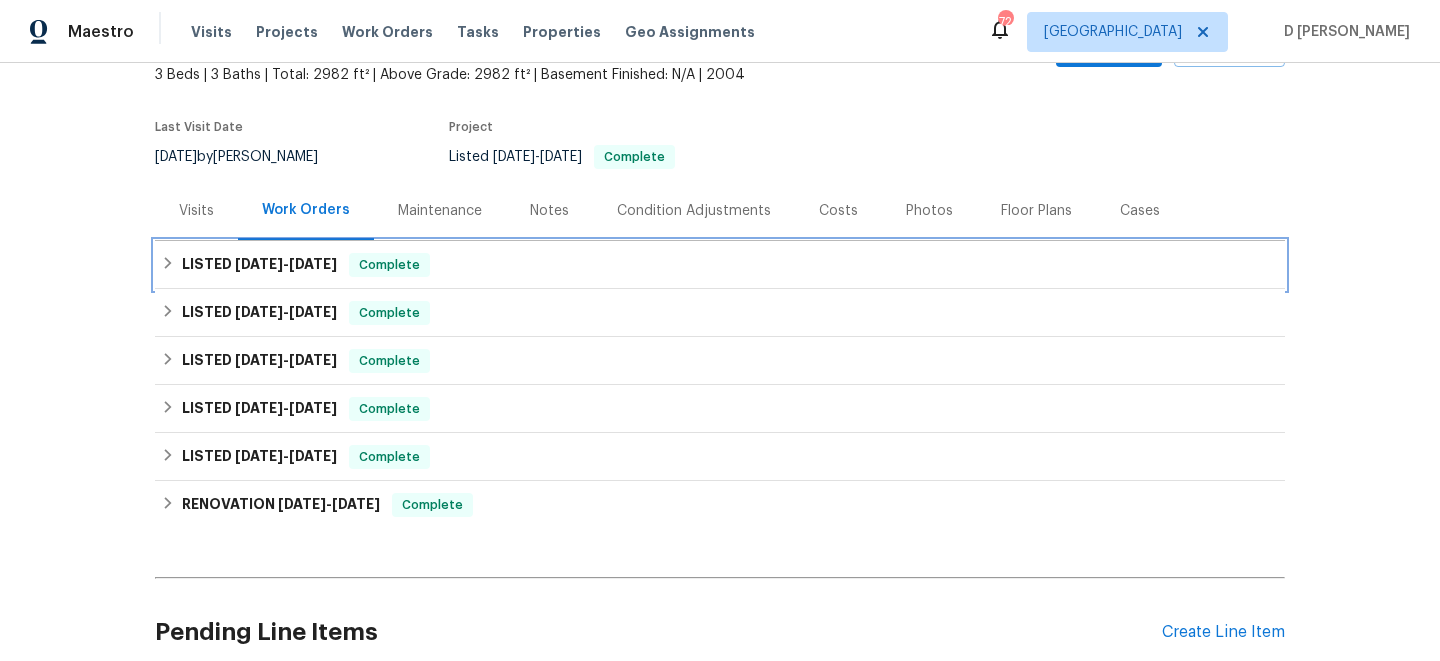 click 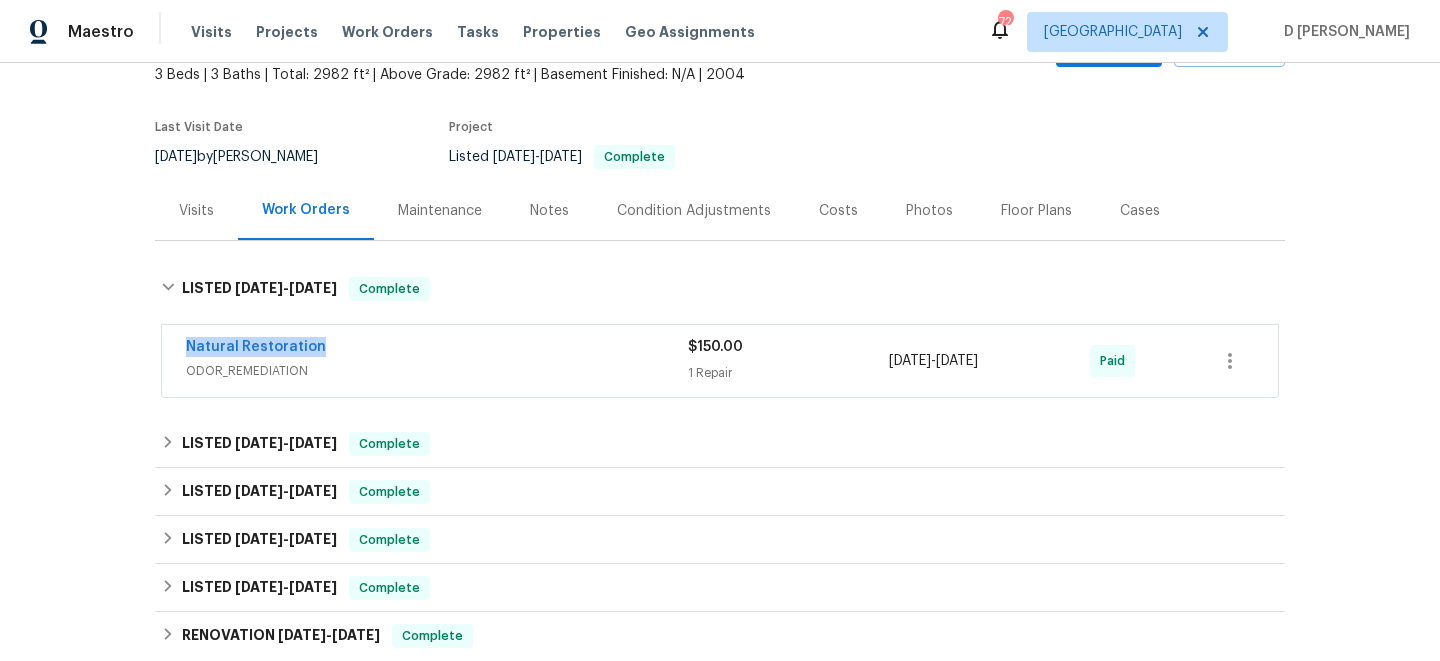 drag, startPoint x: 173, startPoint y: 349, endPoint x: 441, endPoint y: 348, distance: 268.00186 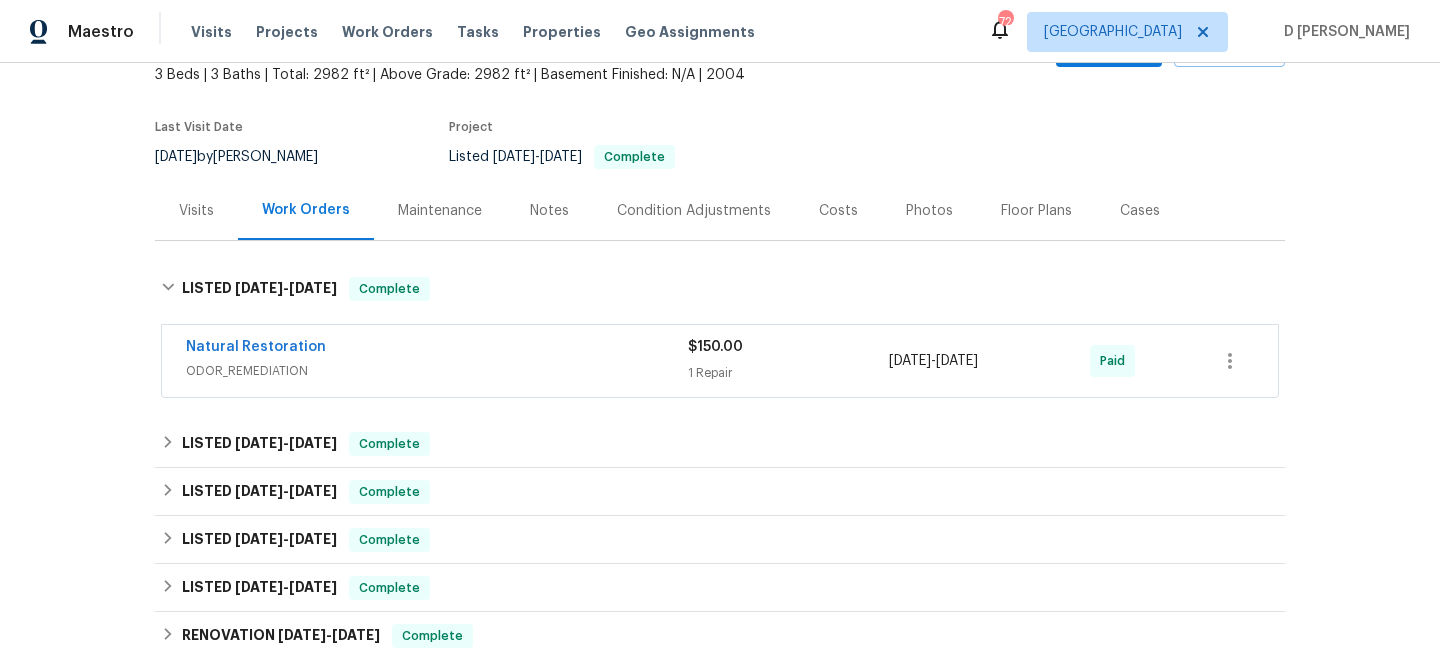 click on "Visits" at bounding box center (196, 210) 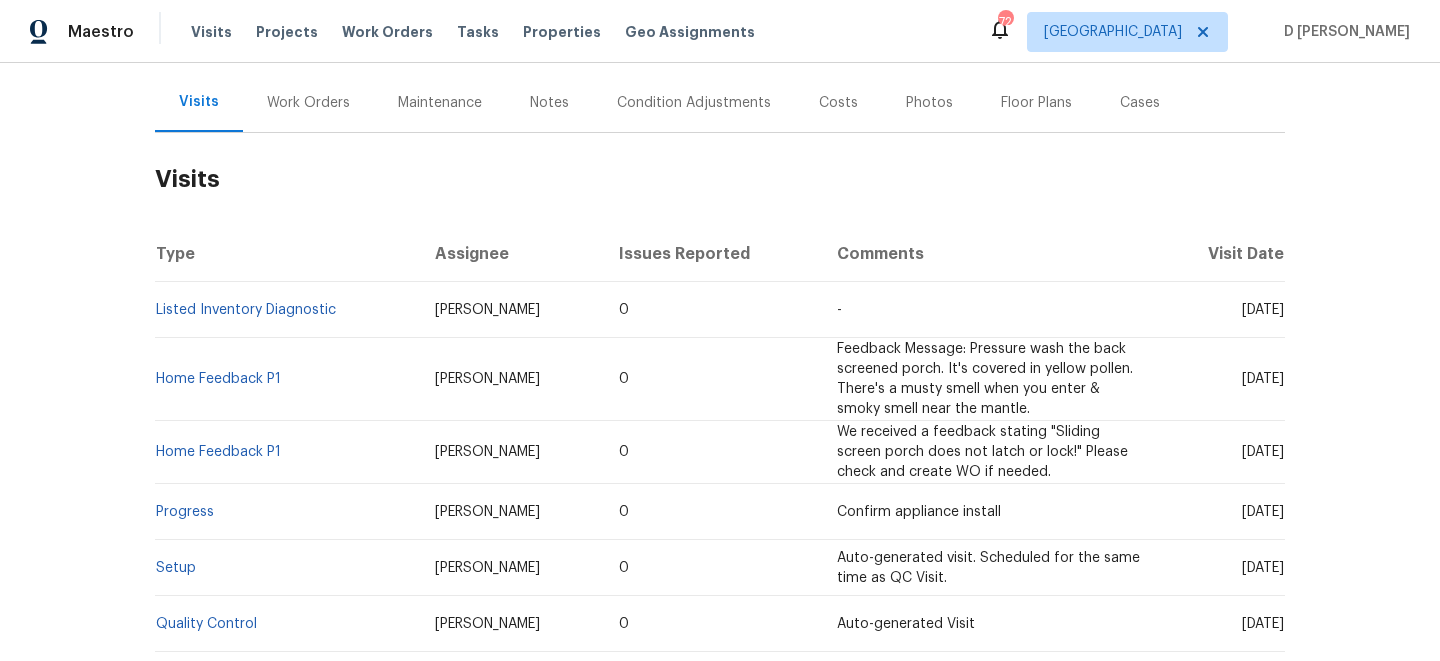 scroll, scrollTop: 0, scrollLeft: 0, axis: both 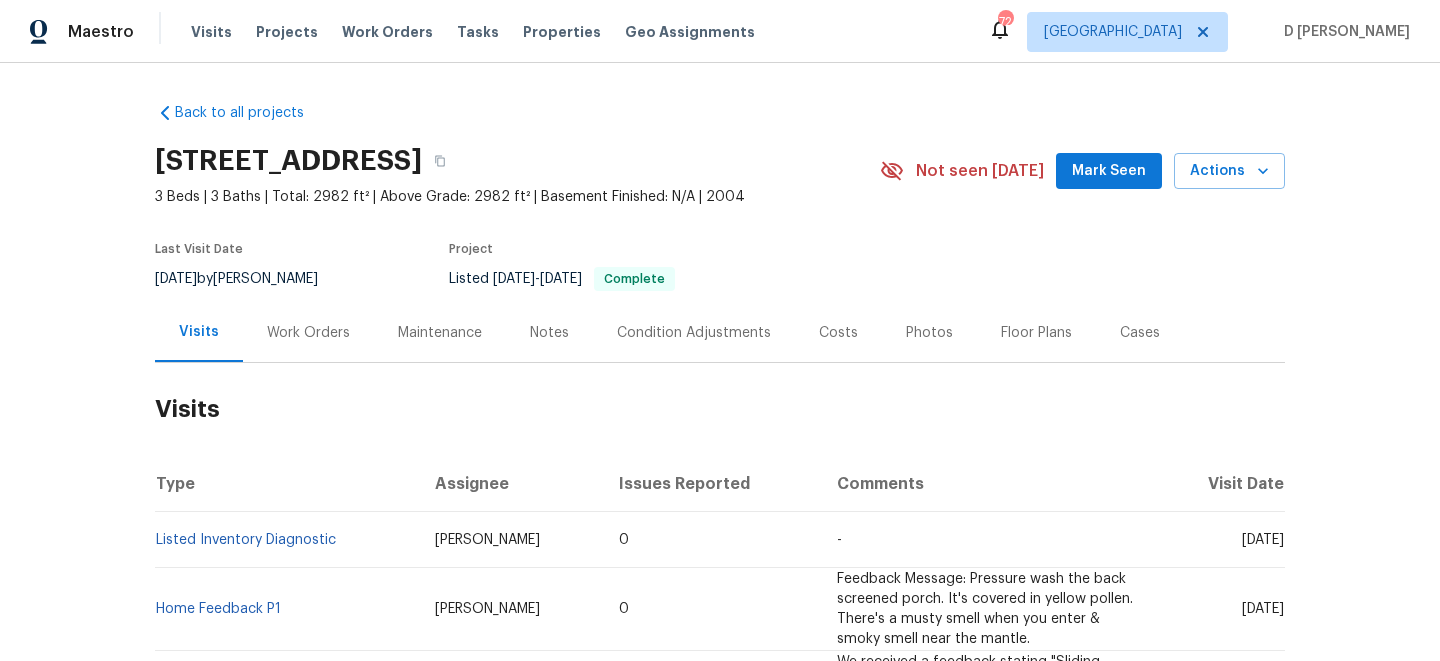 click on "Cases" at bounding box center [1140, 333] 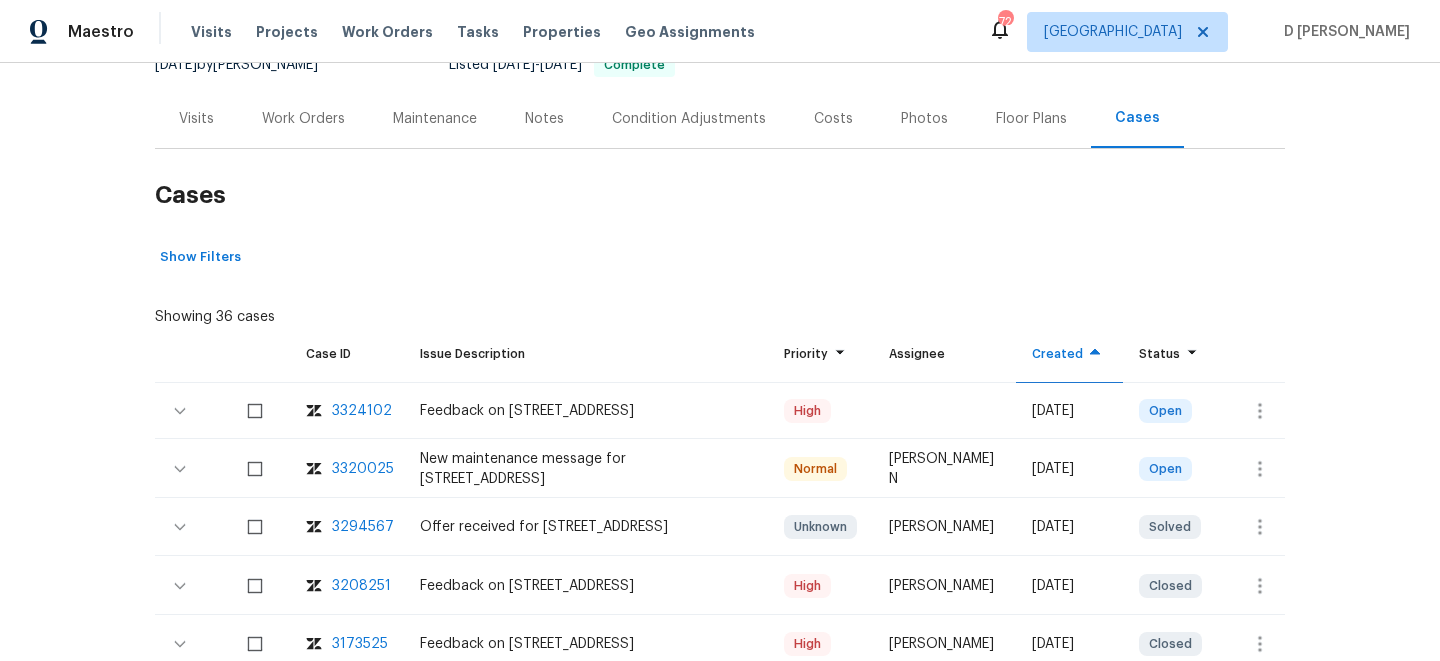 scroll, scrollTop: 261, scrollLeft: 0, axis: vertical 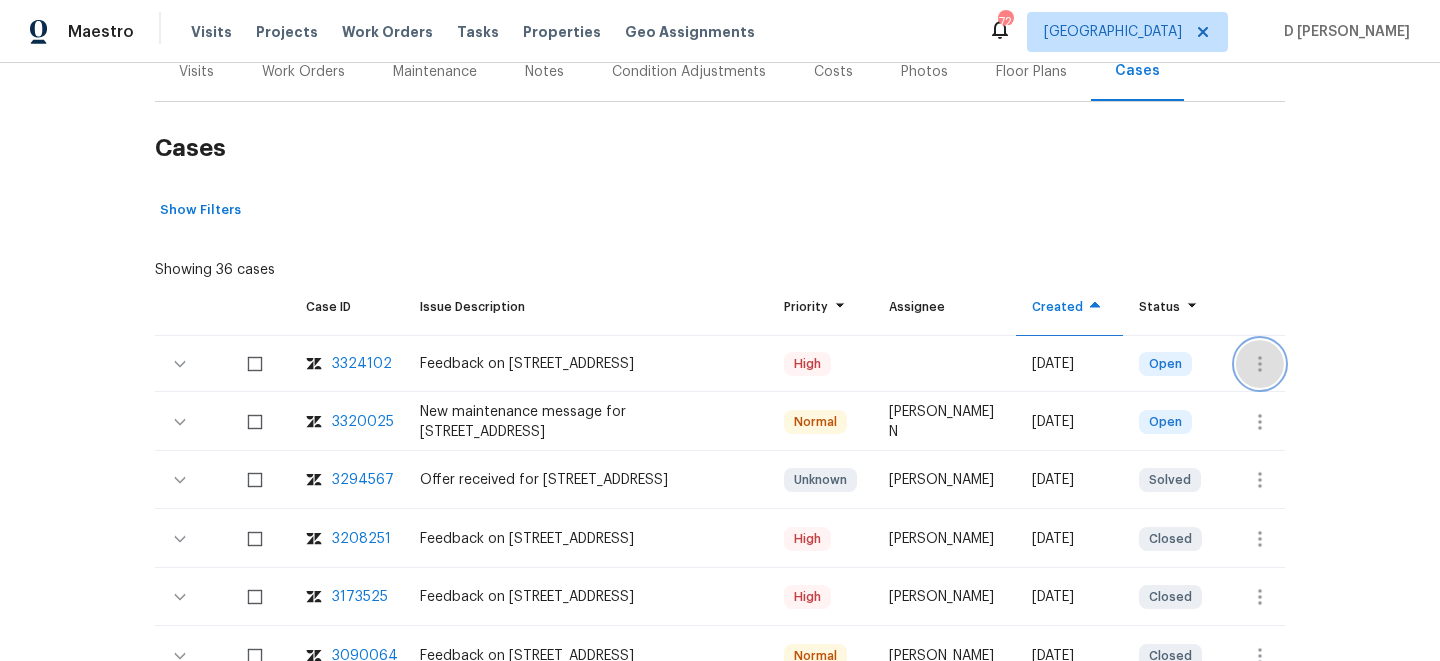 click 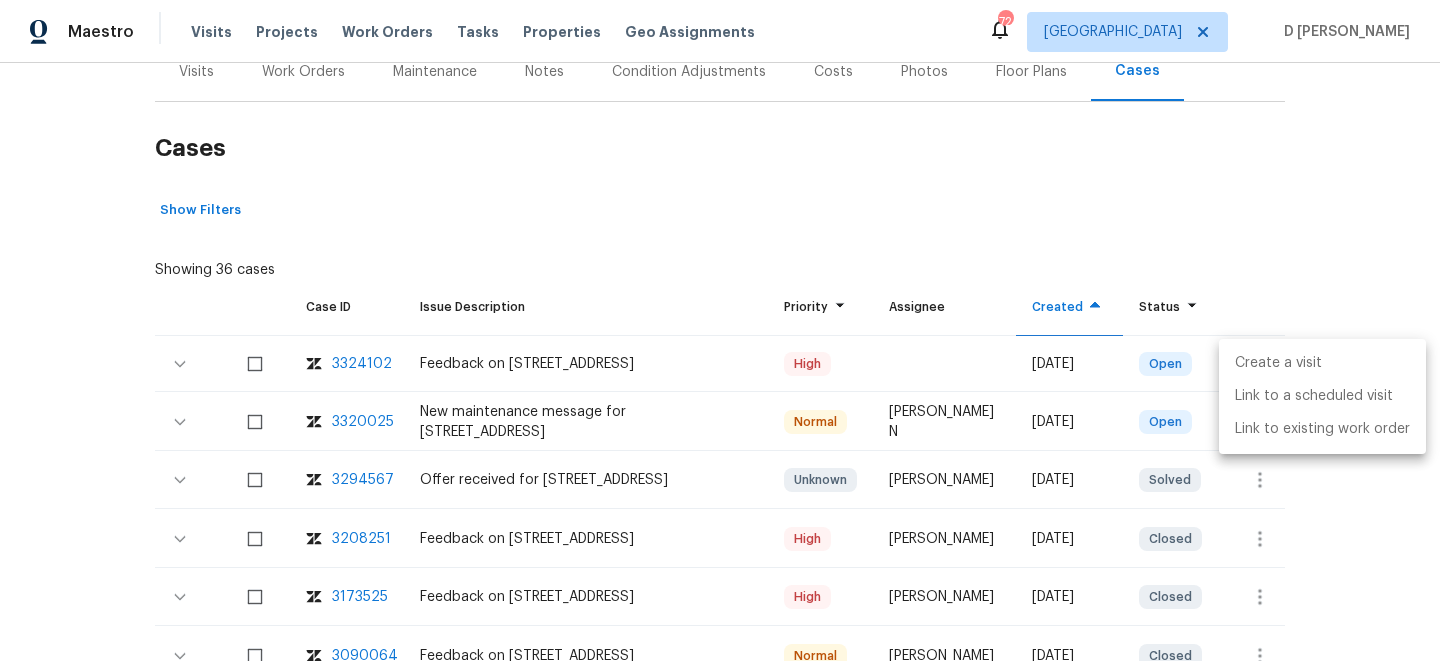 click on "Create a visit" at bounding box center (1322, 363) 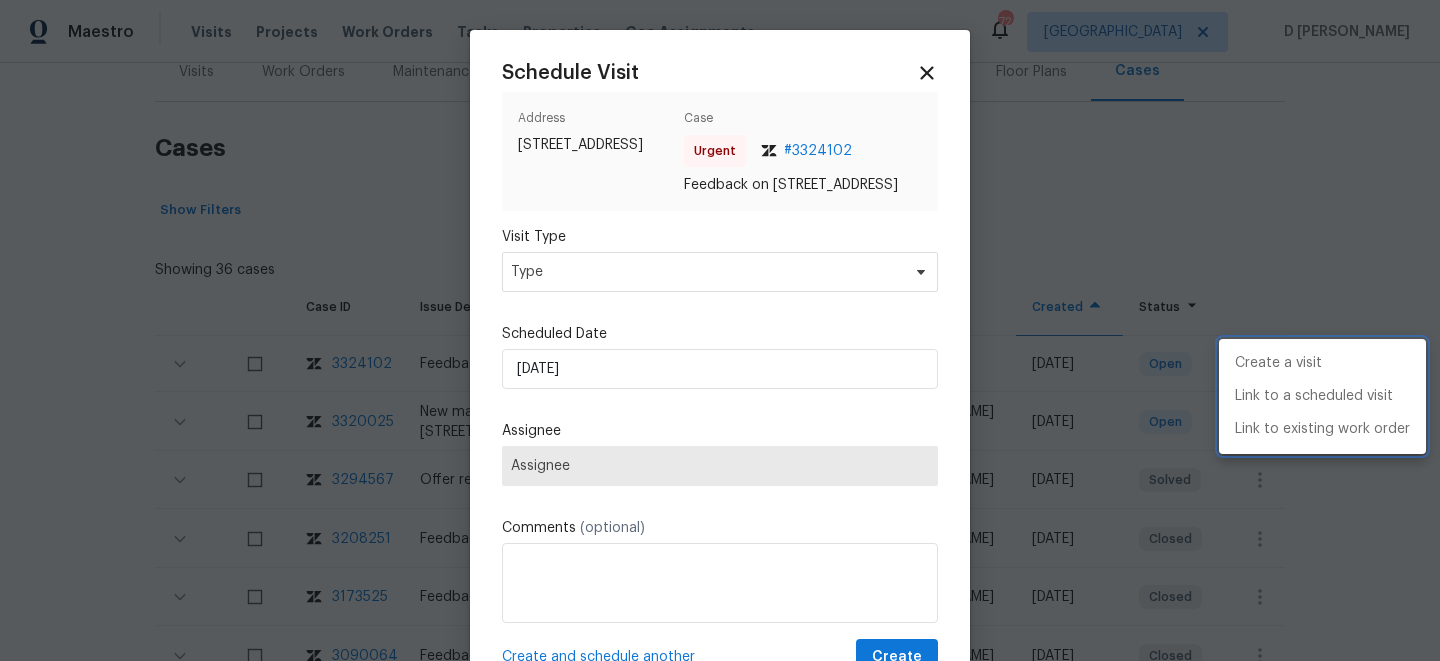 click at bounding box center (720, 330) 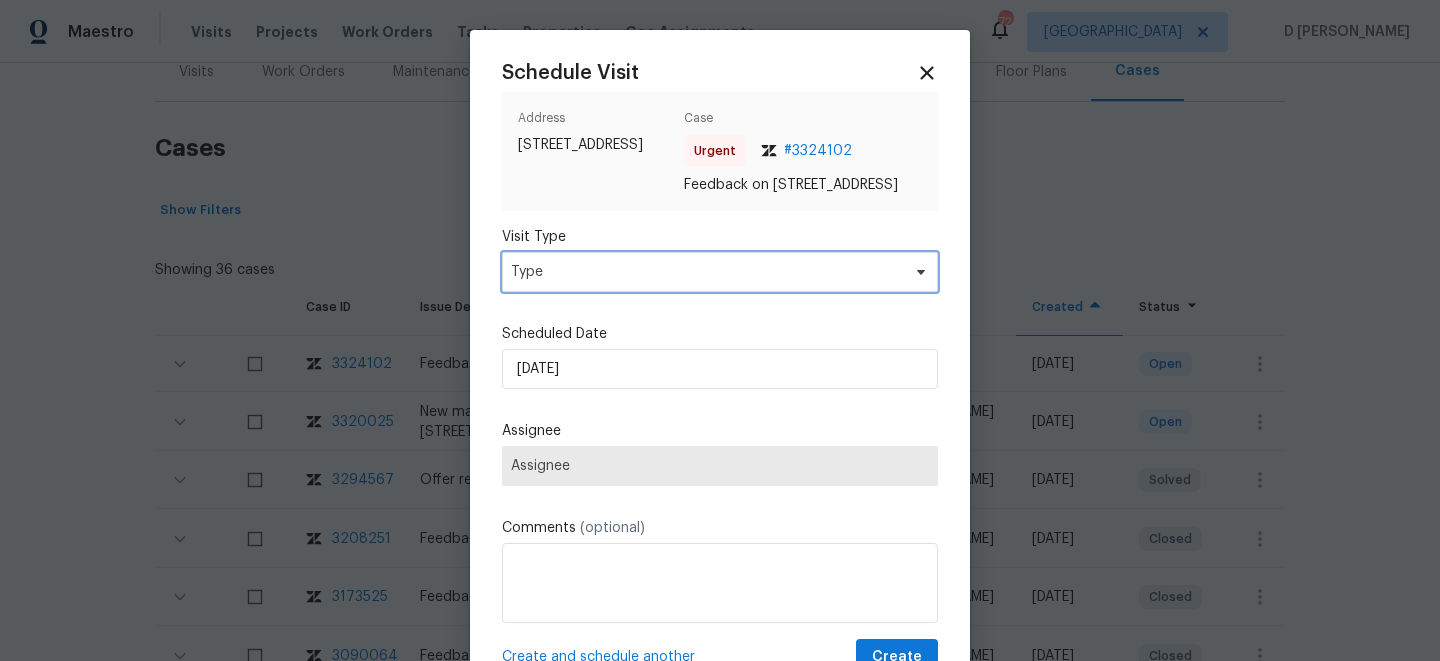 click on "Type" at bounding box center [705, 272] 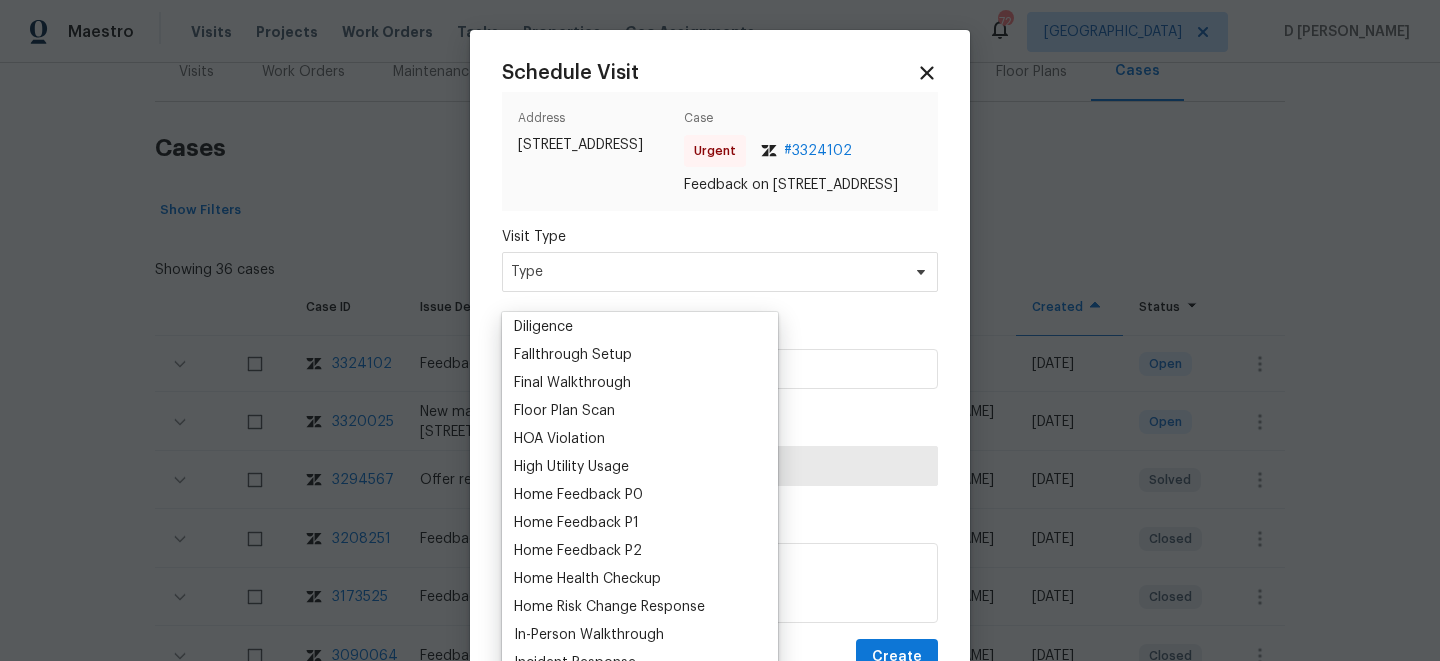 scroll, scrollTop: 468, scrollLeft: 0, axis: vertical 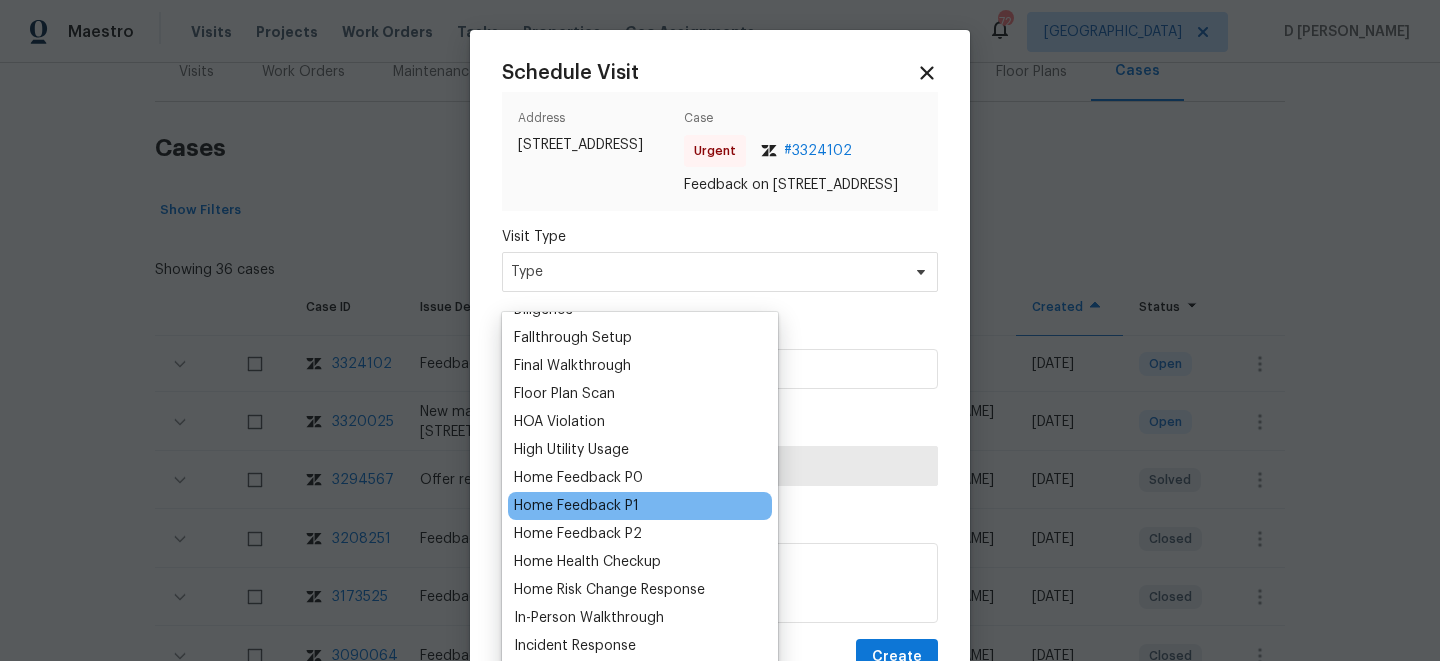 click on "Home Feedback P1" at bounding box center (576, 506) 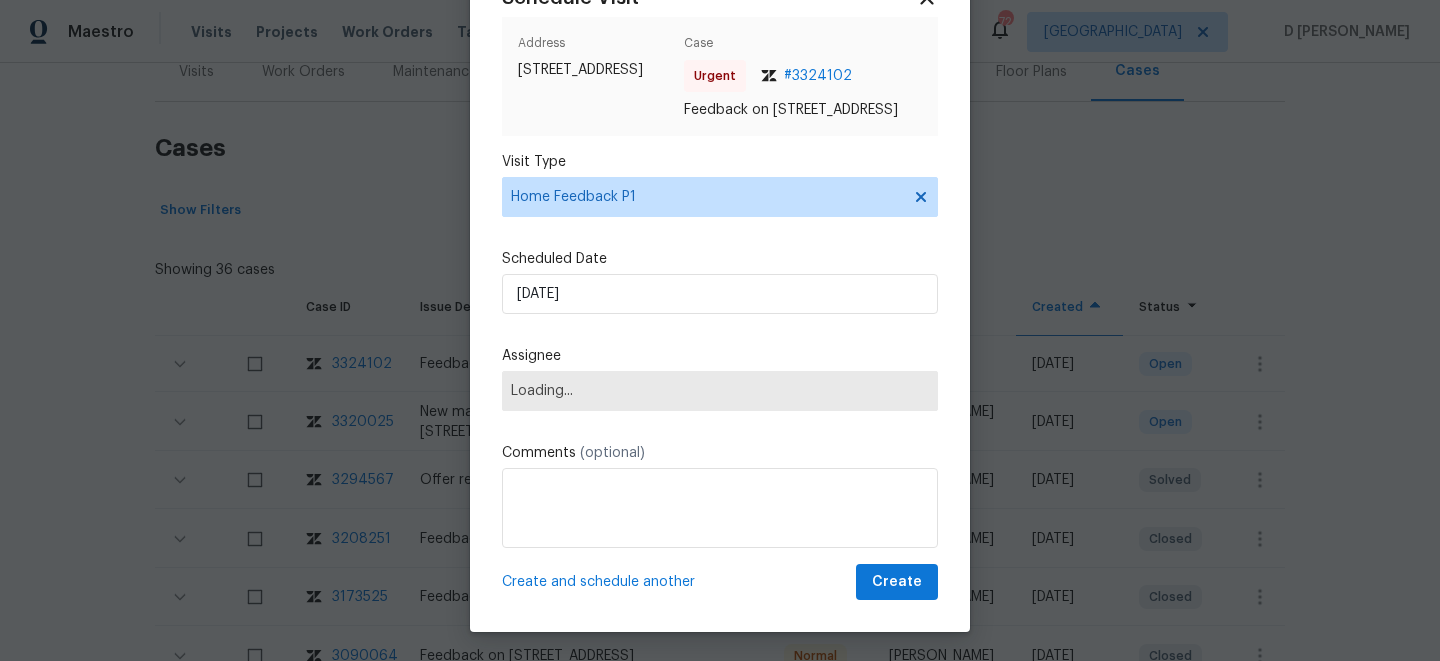 scroll, scrollTop: 84, scrollLeft: 0, axis: vertical 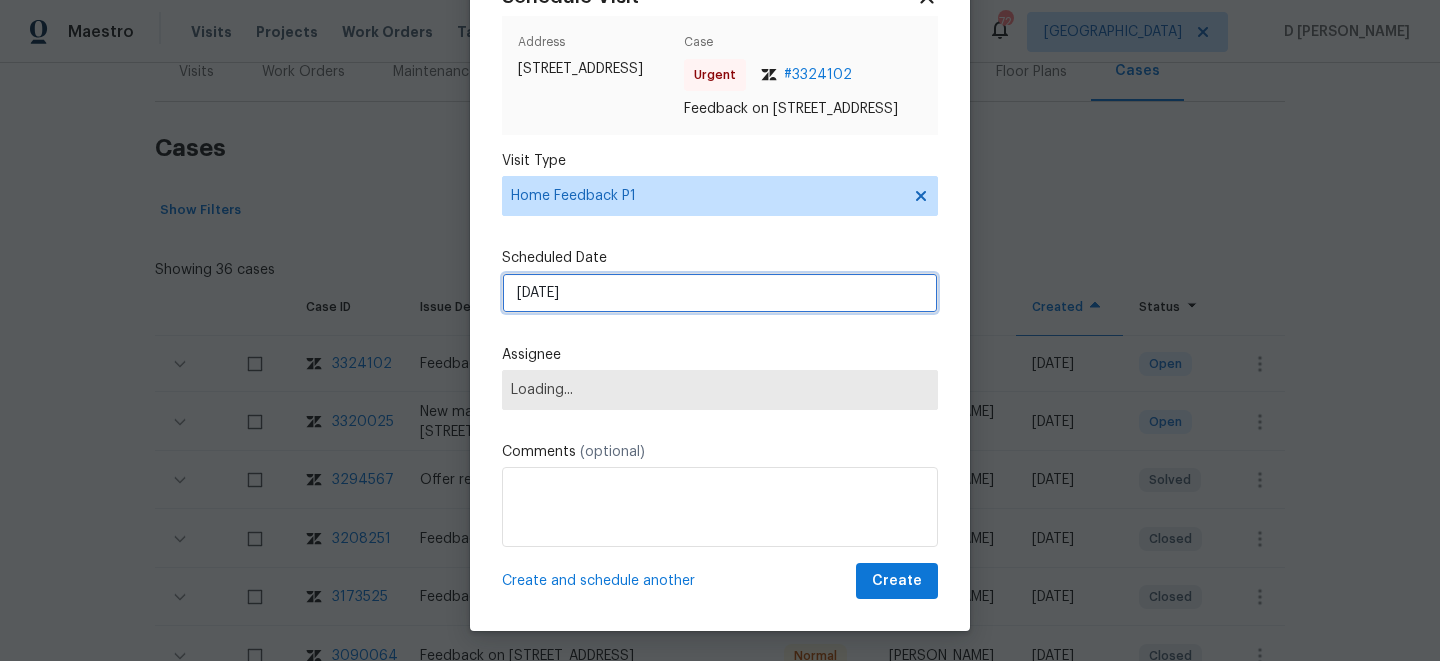 click on "11/07/2025" at bounding box center [720, 293] 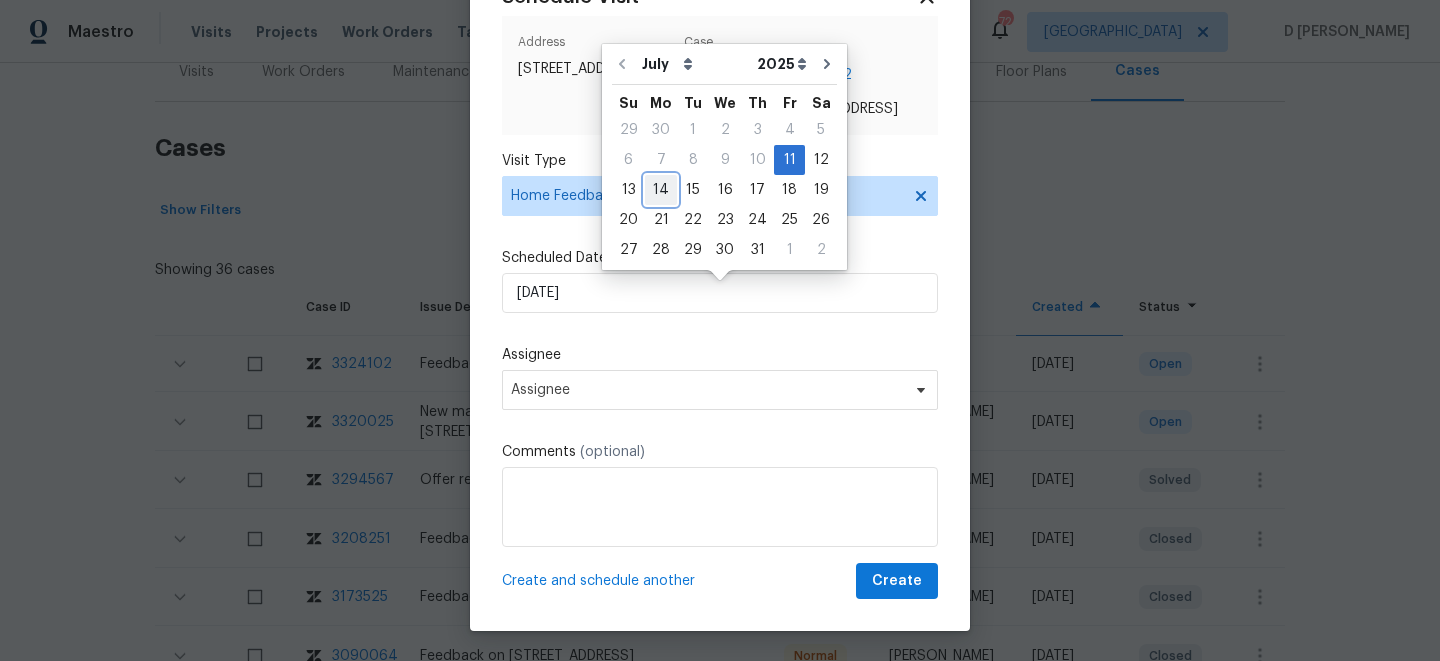 click on "14" at bounding box center (661, 190) 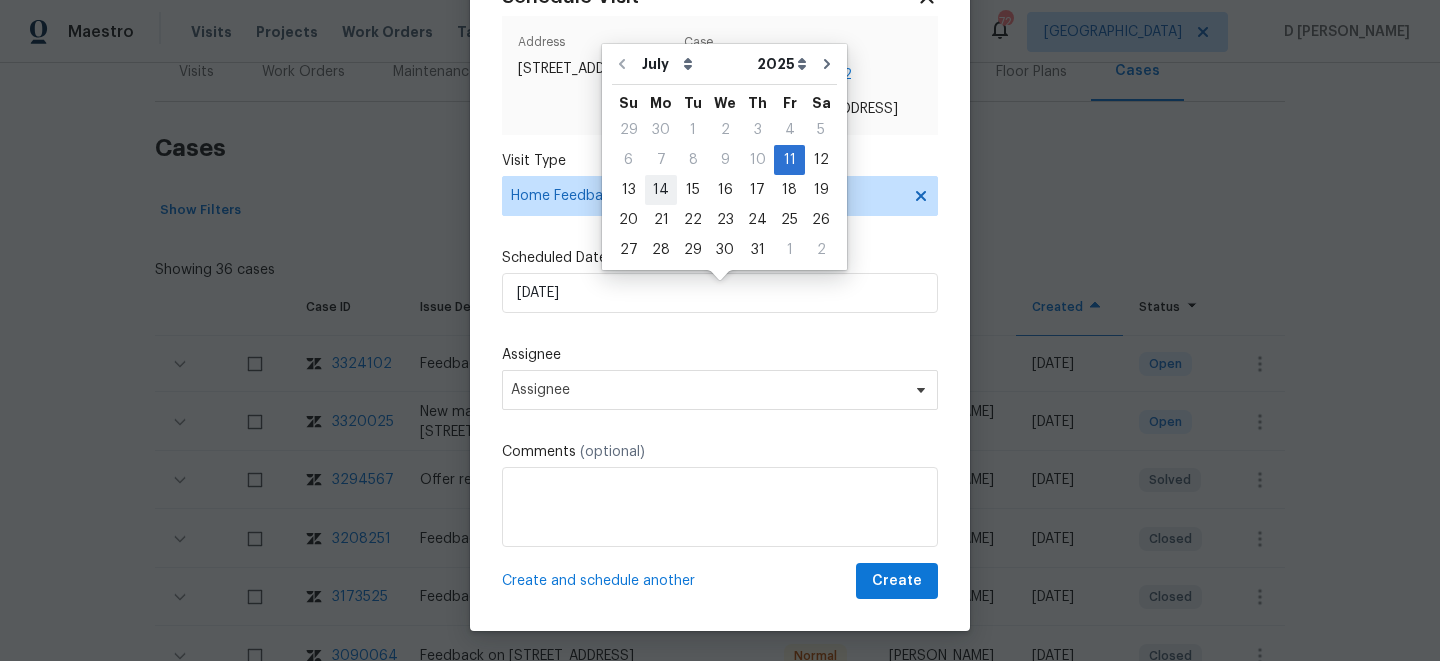 type on "14/07/2025" 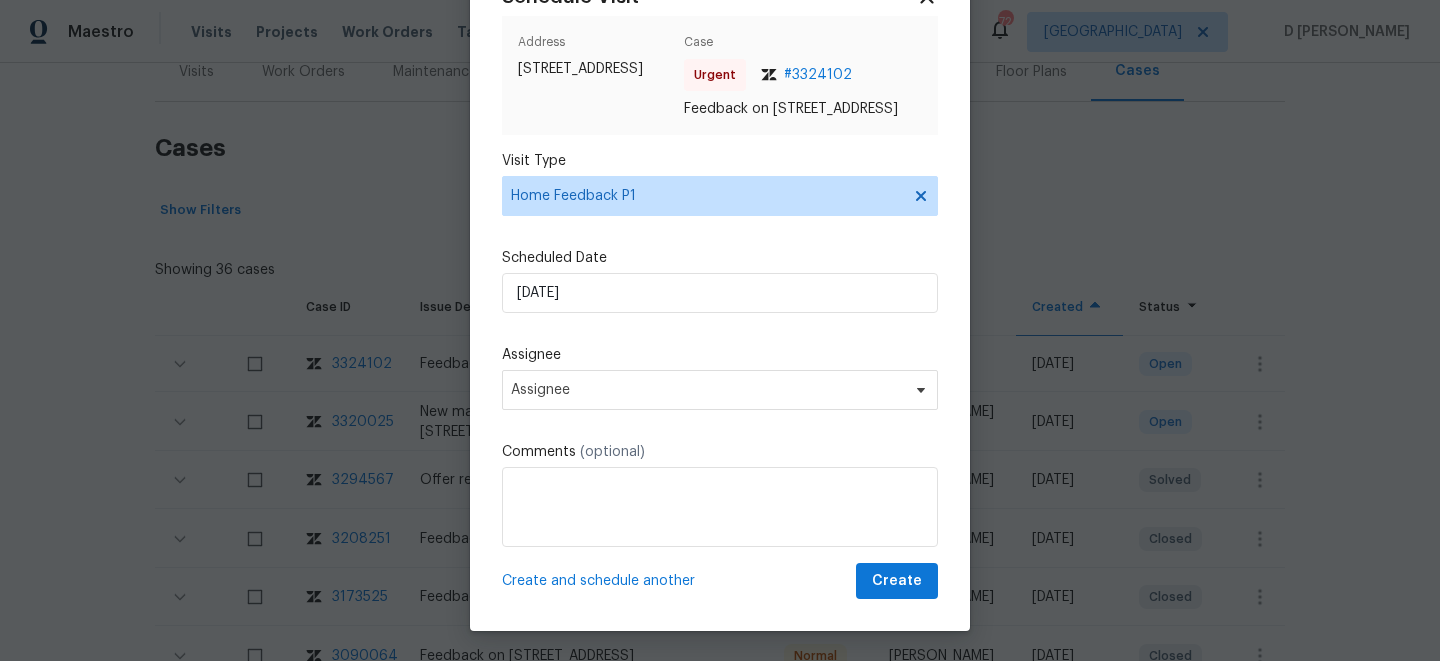 scroll, scrollTop: 96, scrollLeft: 0, axis: vertical 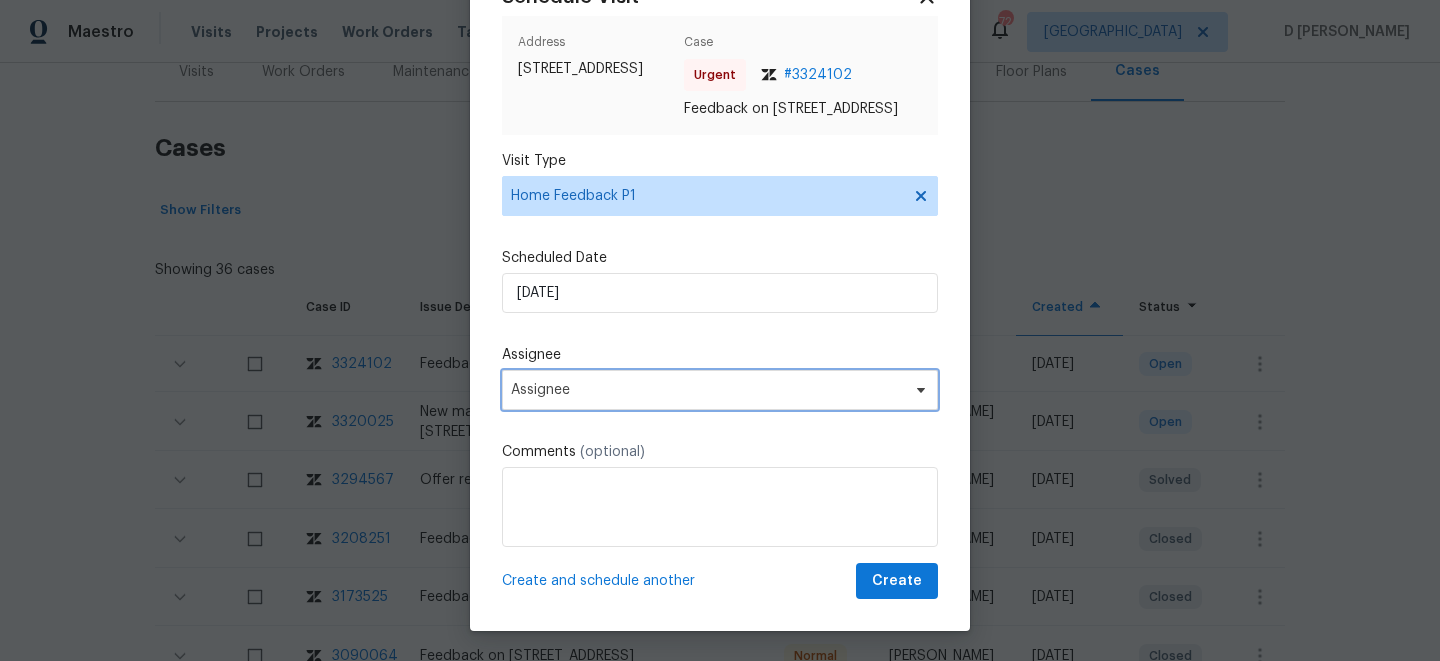click on "Assignee" at bounding box center (720, 390) 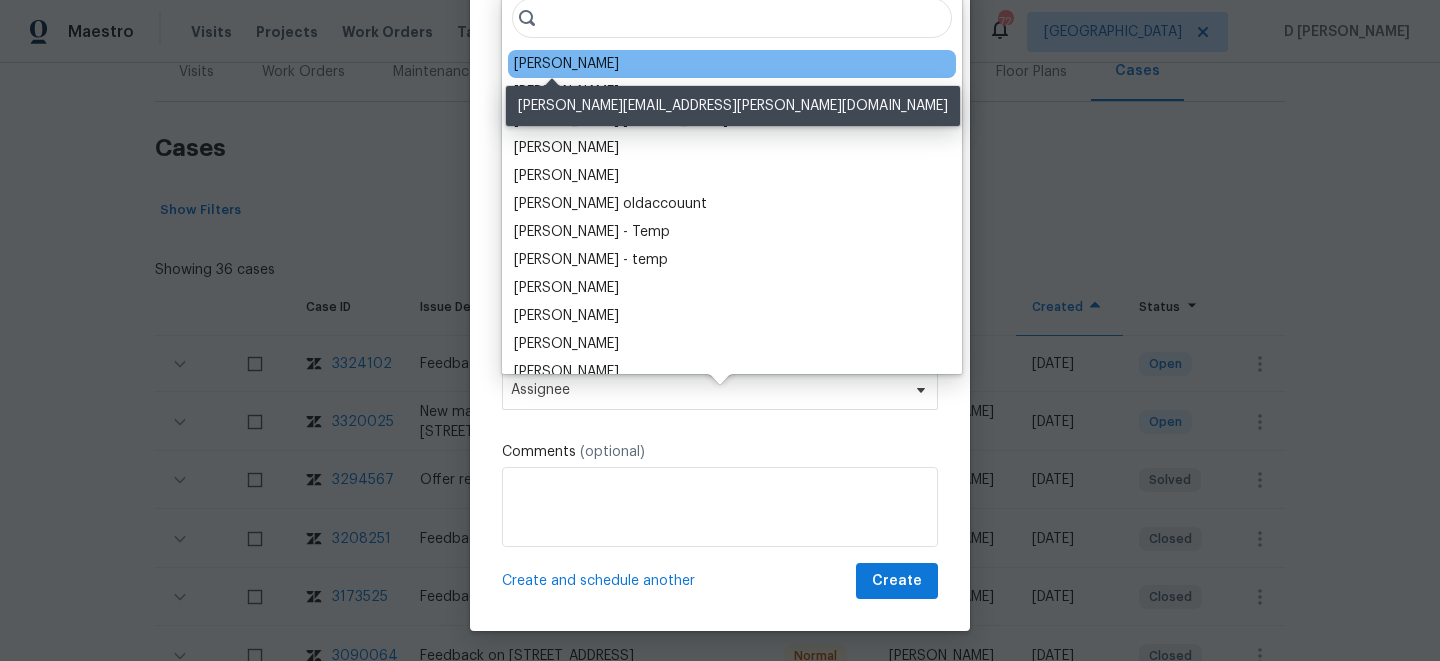 click on "Lee Privette" at bounding box center (566, 64) 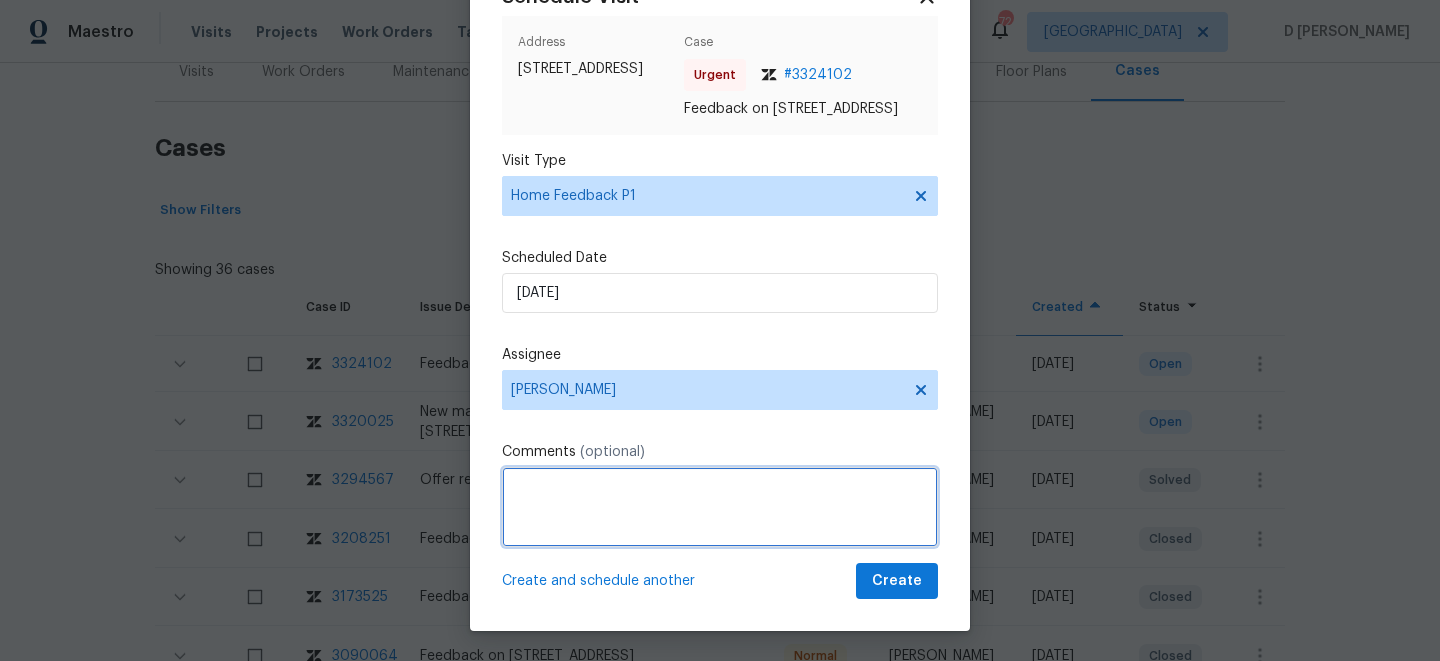 click at bounding box center (720, 507) 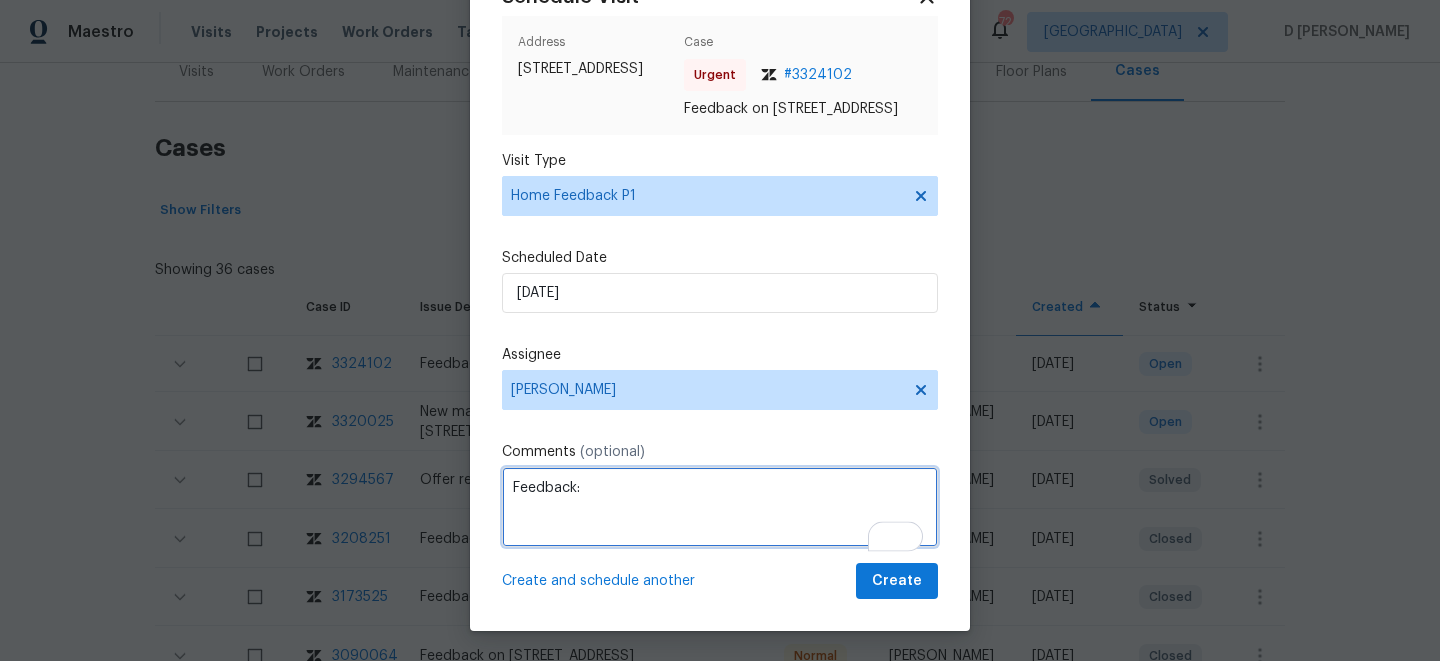 click on "Feedback:" at bounding box center (720, 507) 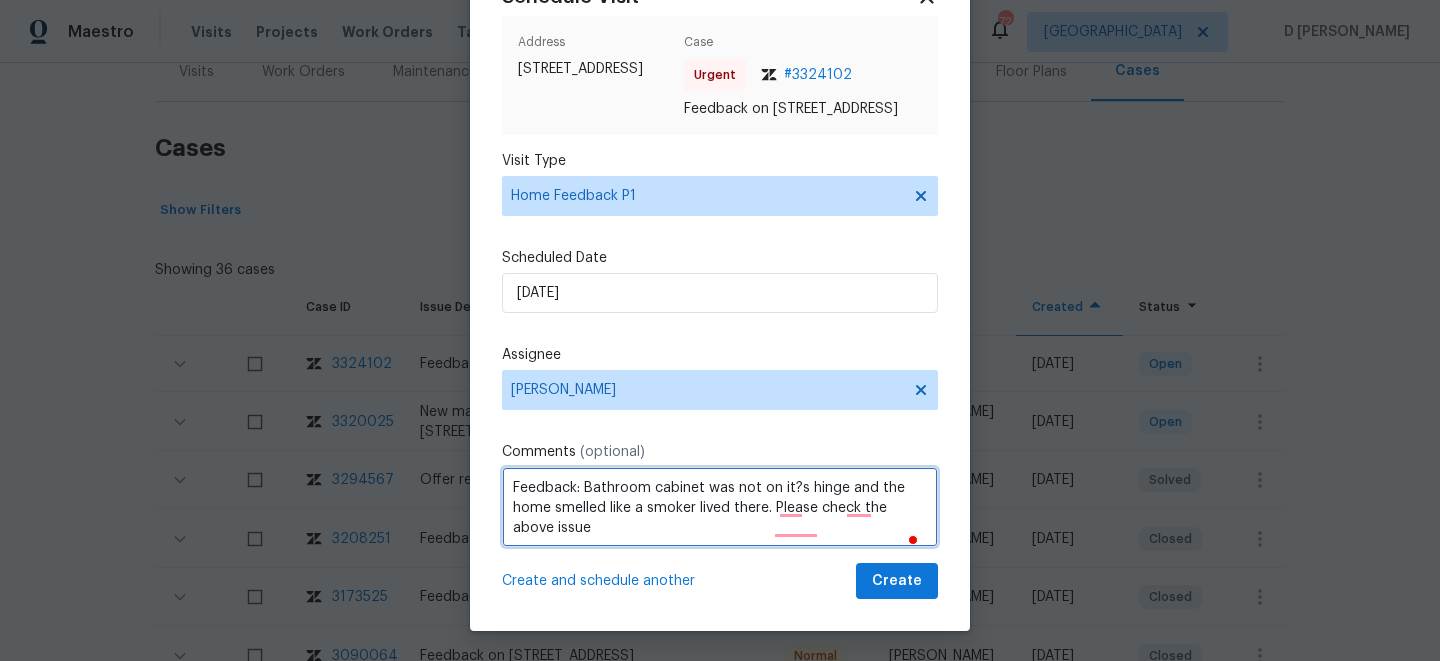 click on "Feedback: Bathroom cabinet was not on it?s hinge and the home smelled like a smoker lived there. Please check the above issue" at bounding box center (720, 507) 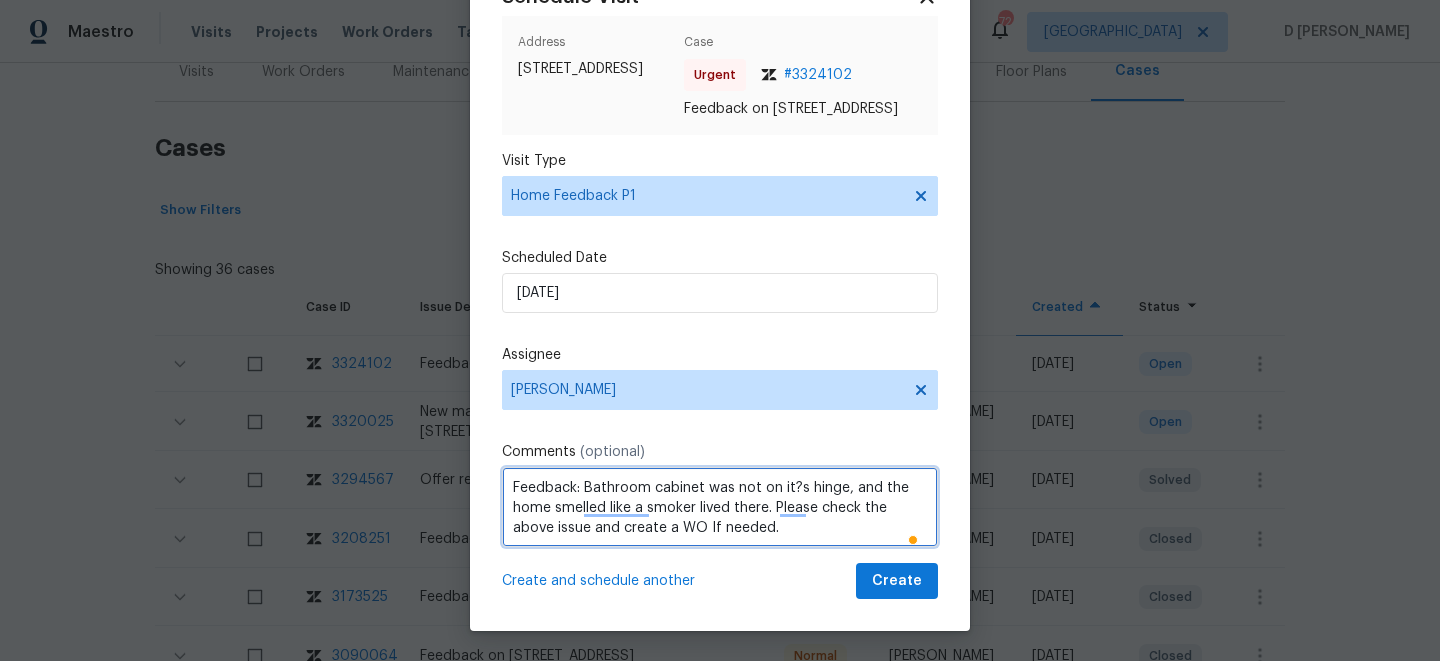 click on "Feedback: Bathroom cabinet was not on it?s hinge, and the home smelled like a smoker lived there. Please check the above issue and create a WO If needed." at bounding box center (720, 507) 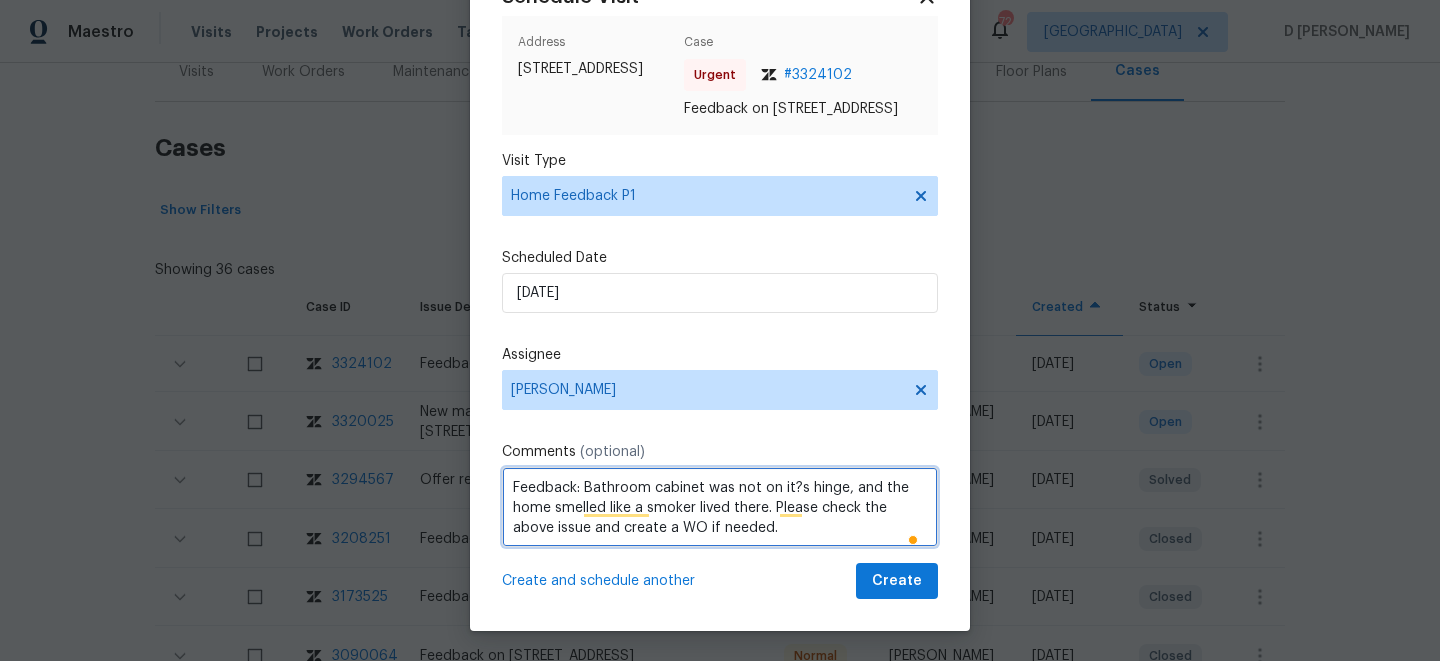 click on "Feedback: Bathroom cabinet was not on it?s hinge, and the home smelled like a smoker lived there. Please check the above issue and create a WO if needed." at bounding box center (720, 507) 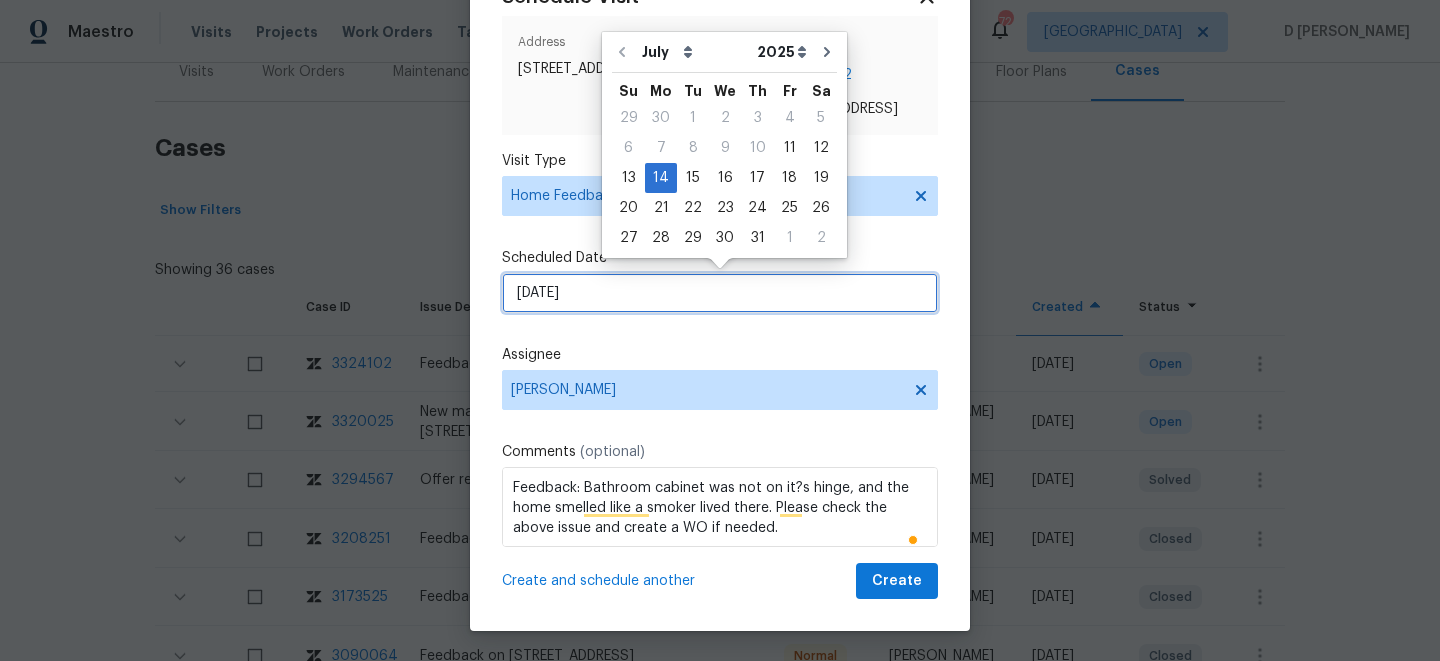 click on "14/07/2025" at bounding box center (720, 293) 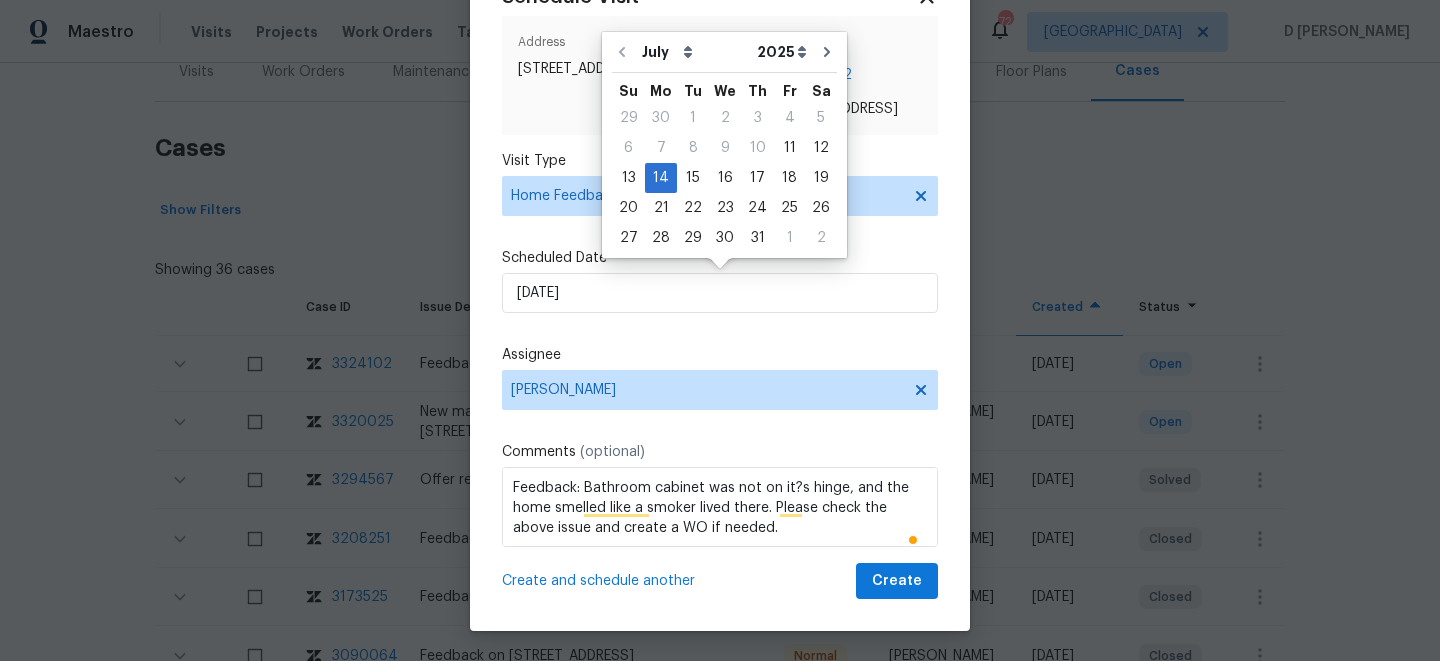 click on "Comments   (optional)" at bounding box center (720, 452) 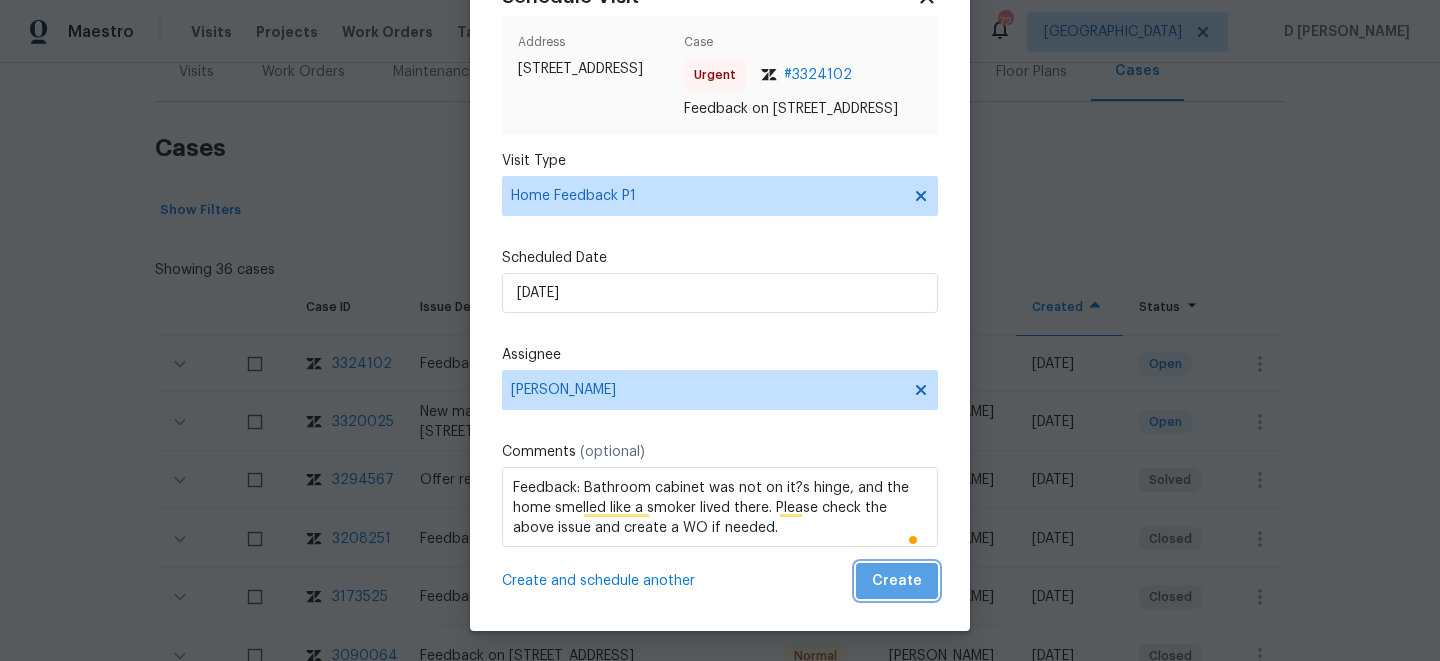 click on "Create" at bounding box center (897, 581) 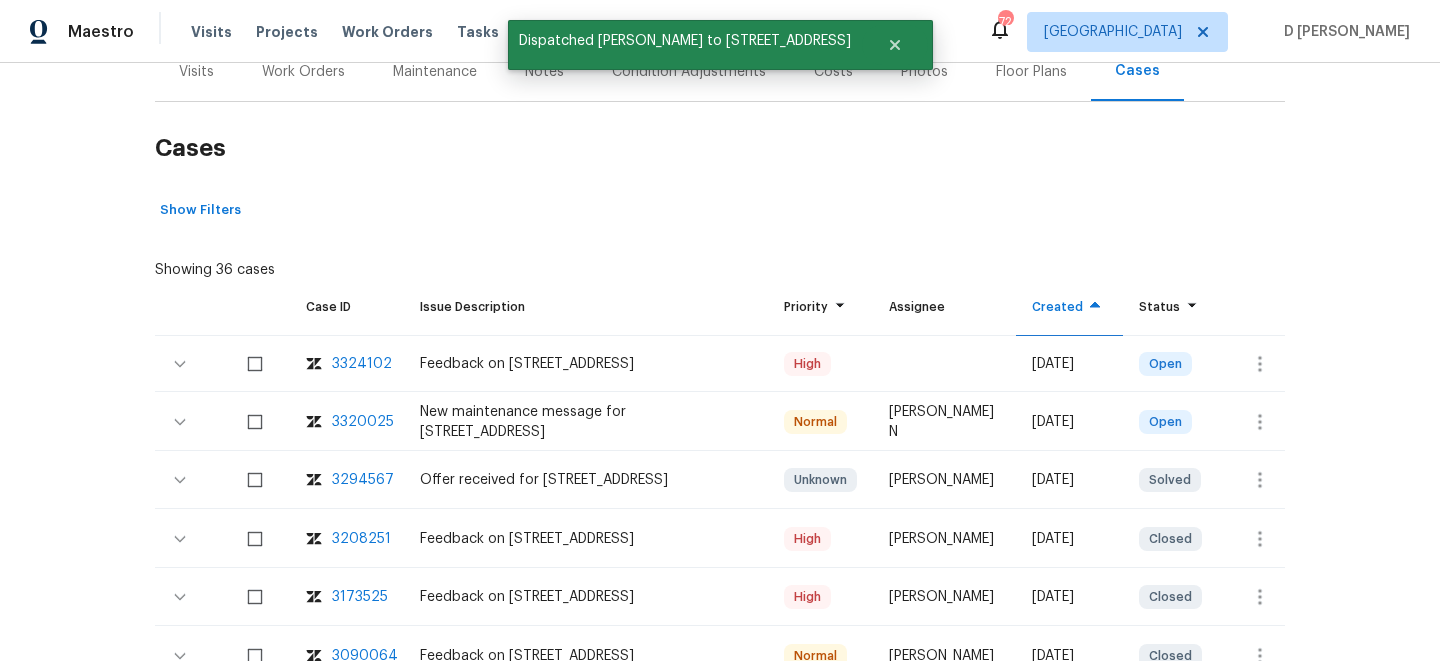 scroll, scrollTop: 0, scrollLeft: 0, axis: both 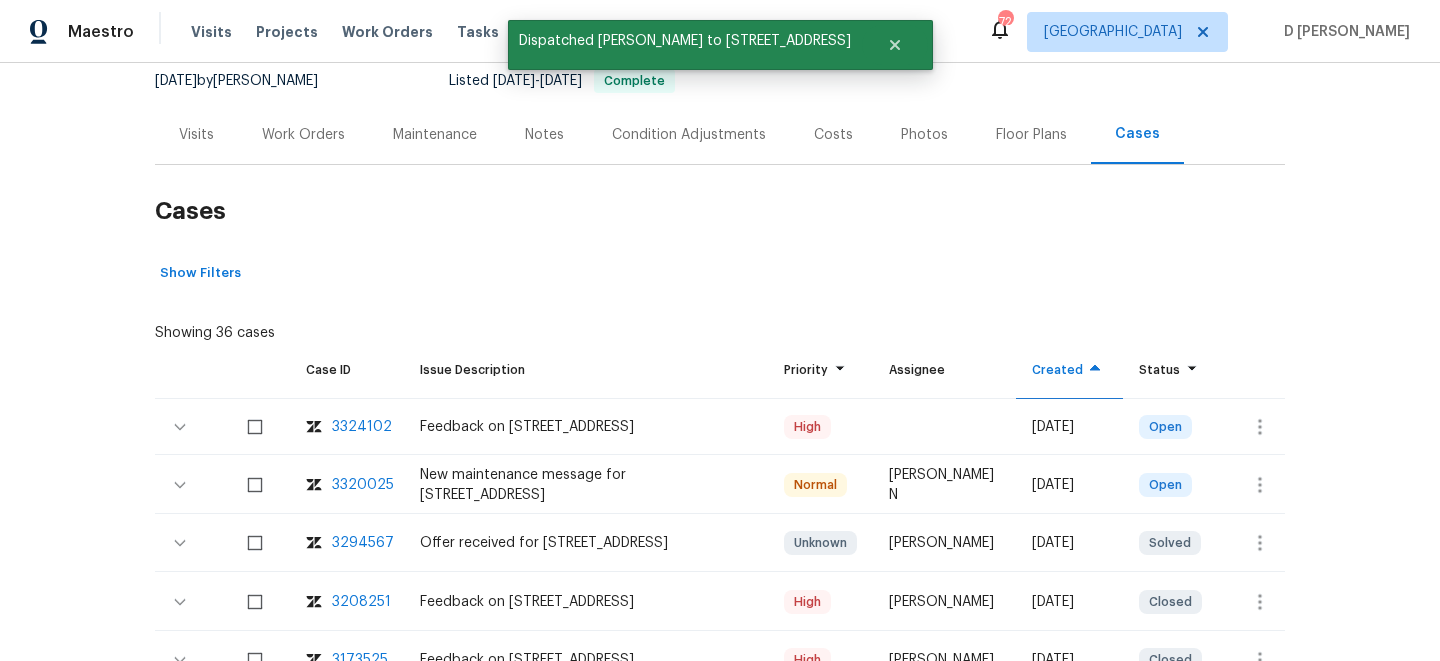 click on "Visits" at bounding box center (196, 135) 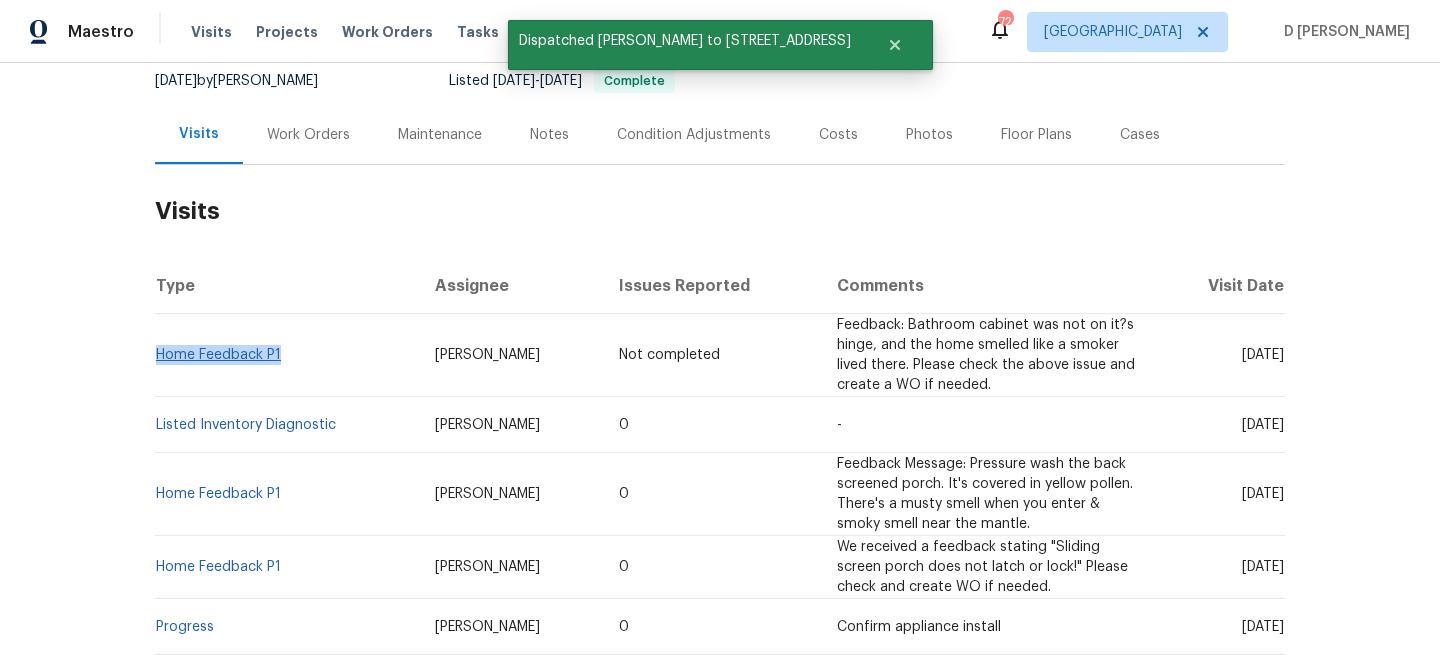 drag, startPoint x: 286, startPoint y: 356, endPoint x: 157, endPoint y: 352, distance: 129.062 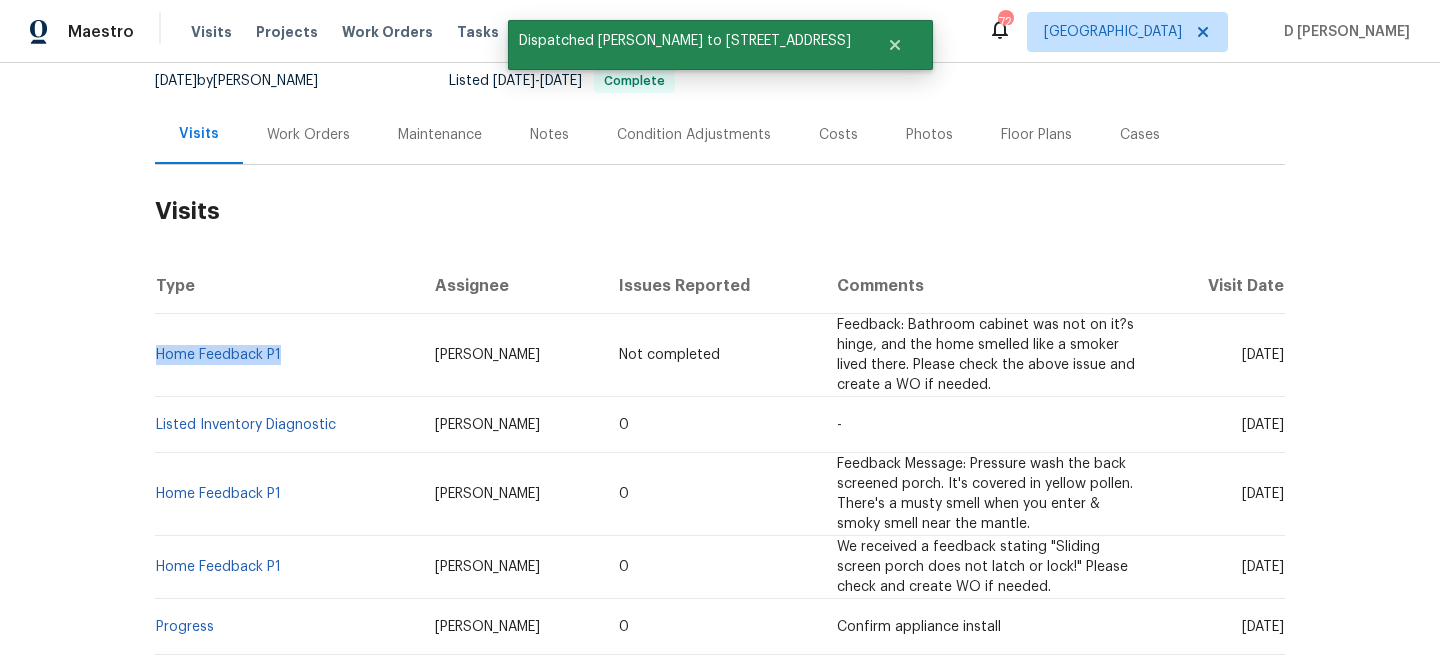 copy on "Home Feedback P1" 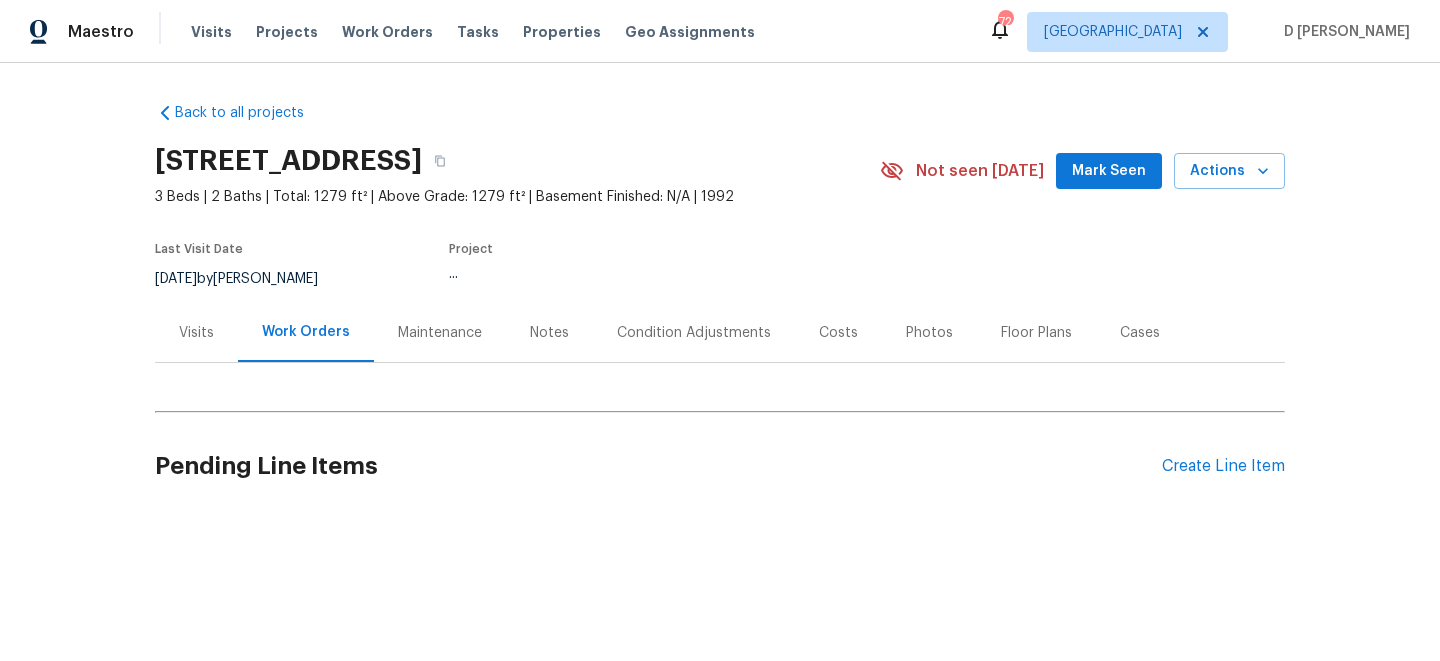 scroll, scrollTop: 0, scrollLeft: 0, axis: both 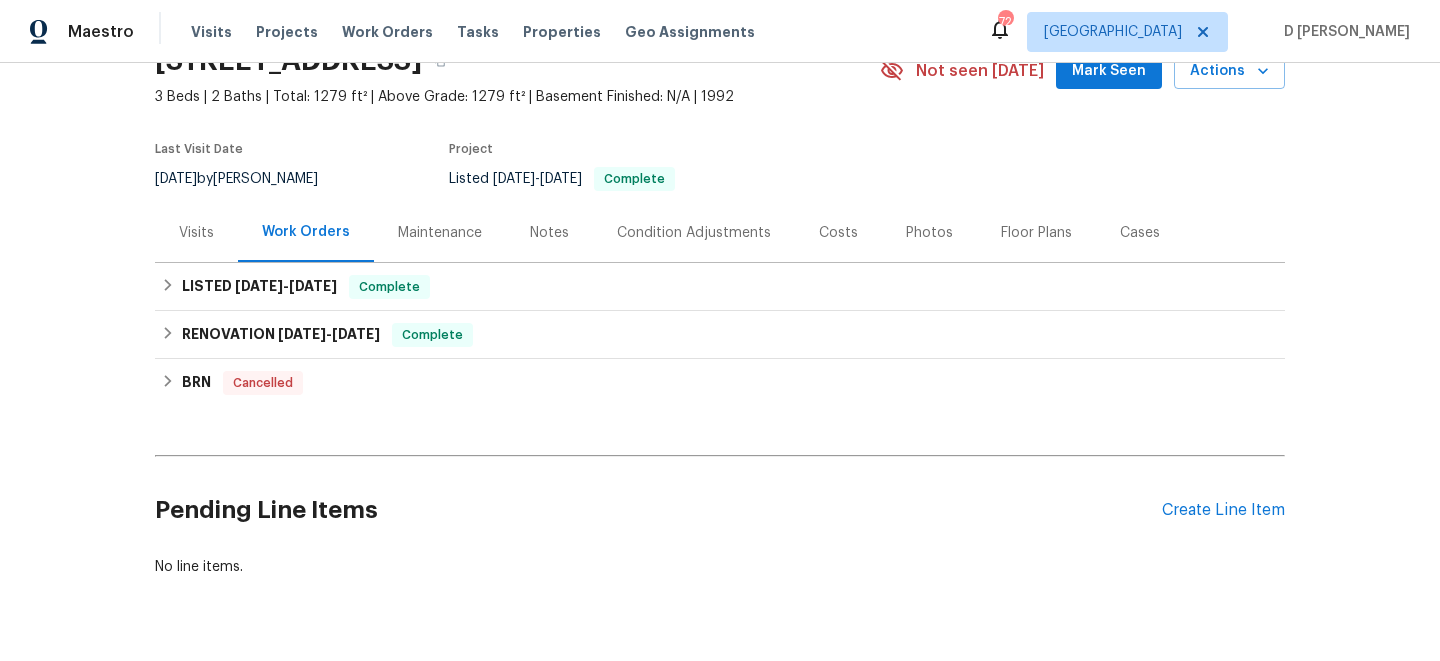 click on "Visits" at bounding box center [196, 233] 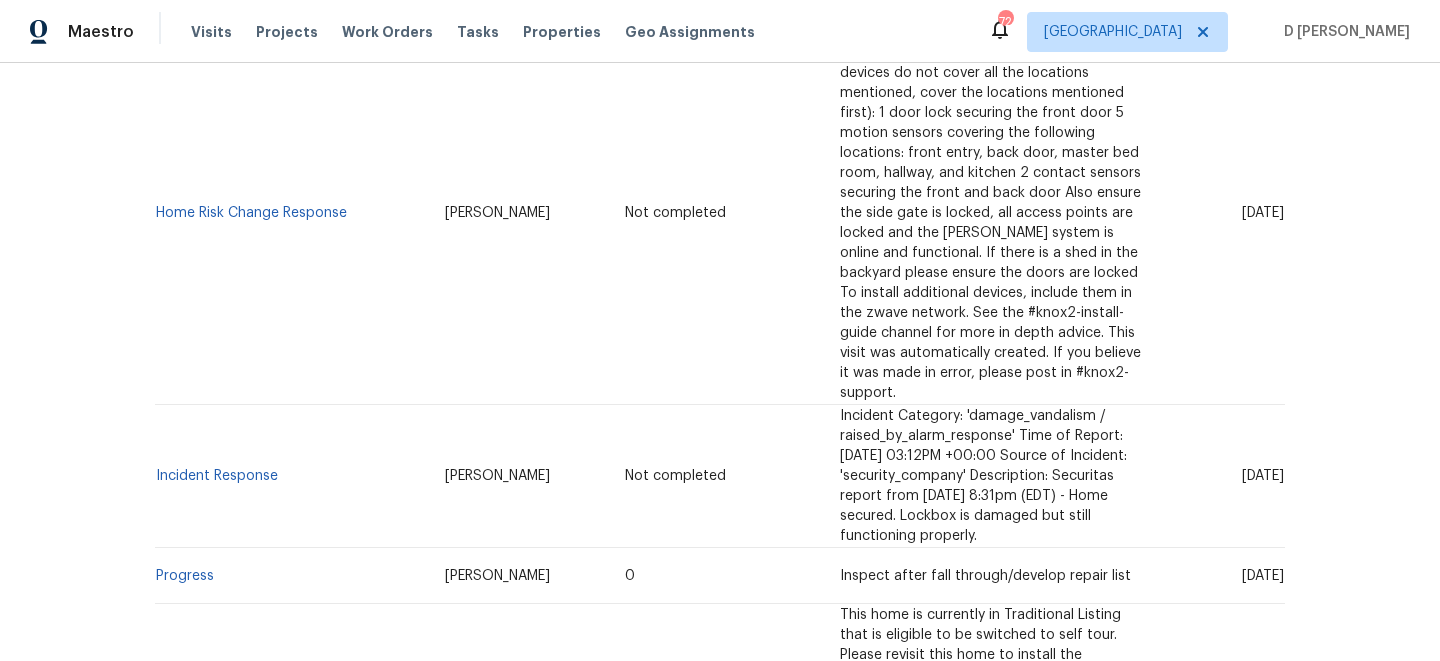 scroll, scrollTop: 546, scrollLeft: 0, axis: vertical 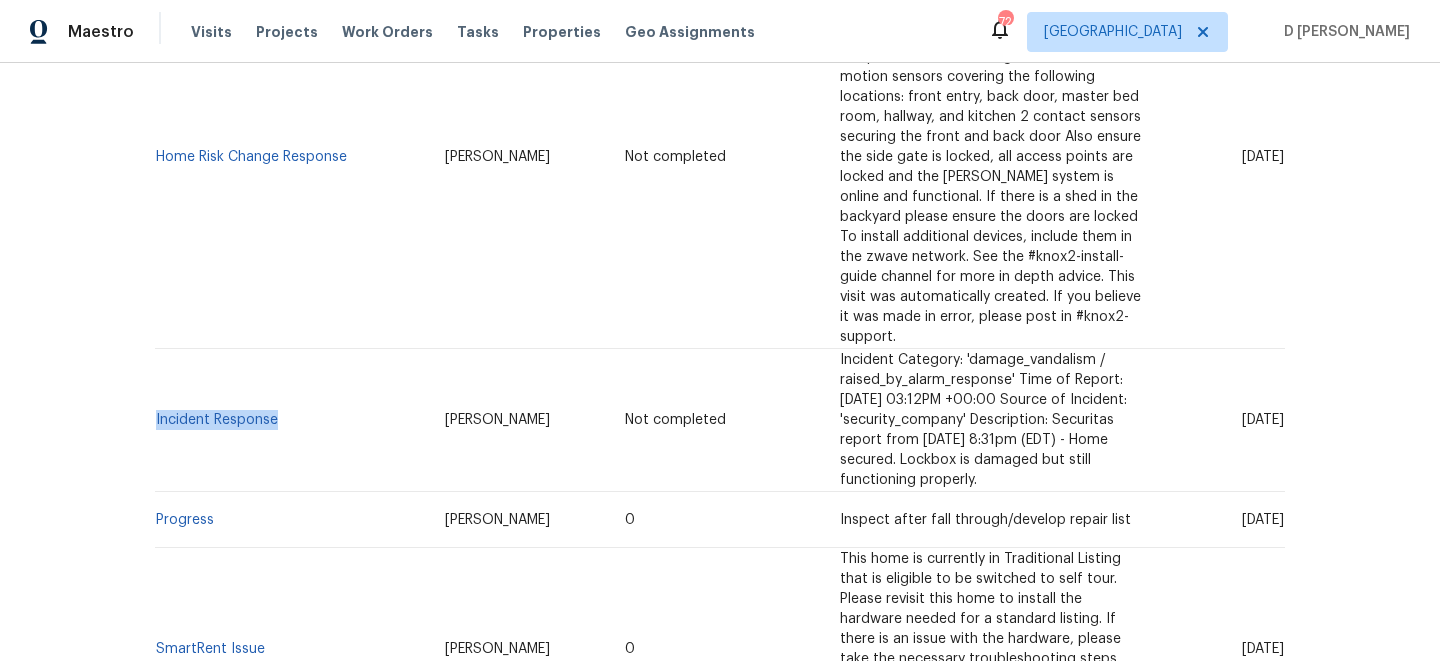 drag, startPoint x: 285, startPoint y: 402, endPoint x: 155, endPoint y: 404, distance: 130.01538 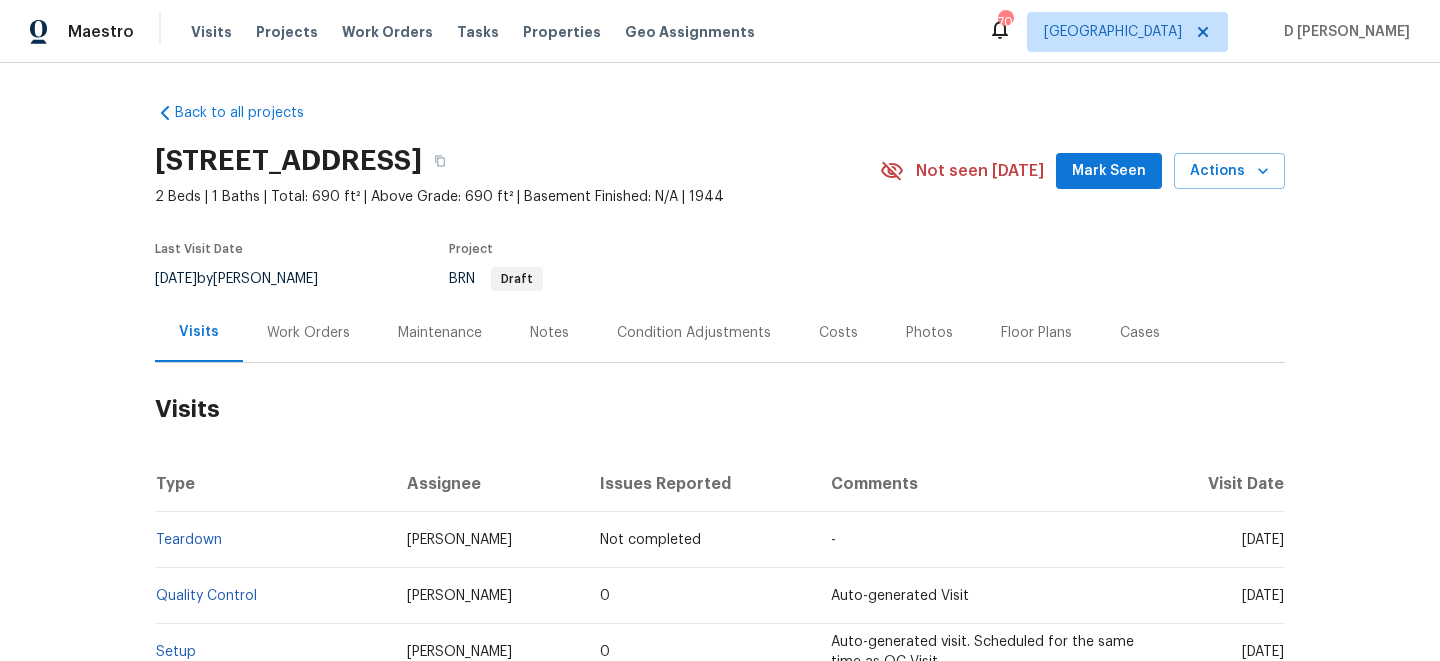 scroll, scrollTop: 0, scrollLeft: 0, axis: both 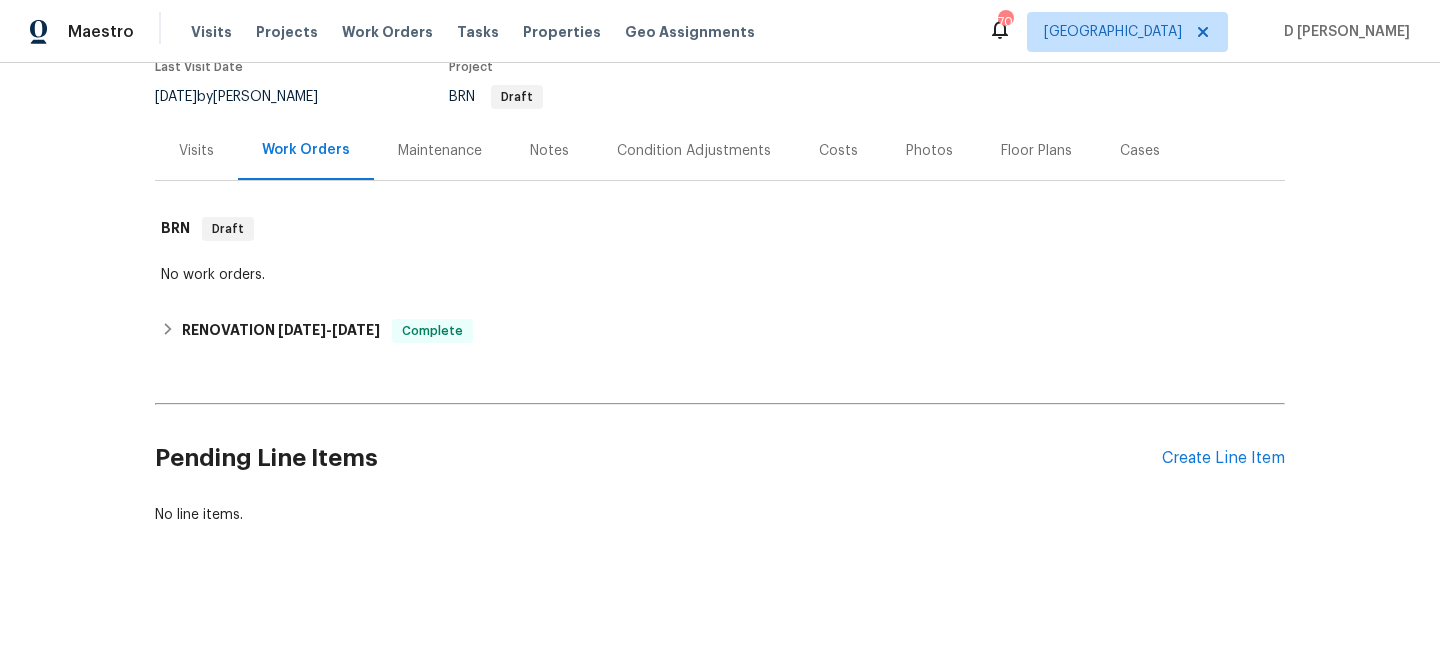 click on "Visits" at bounding box center (196, 151) 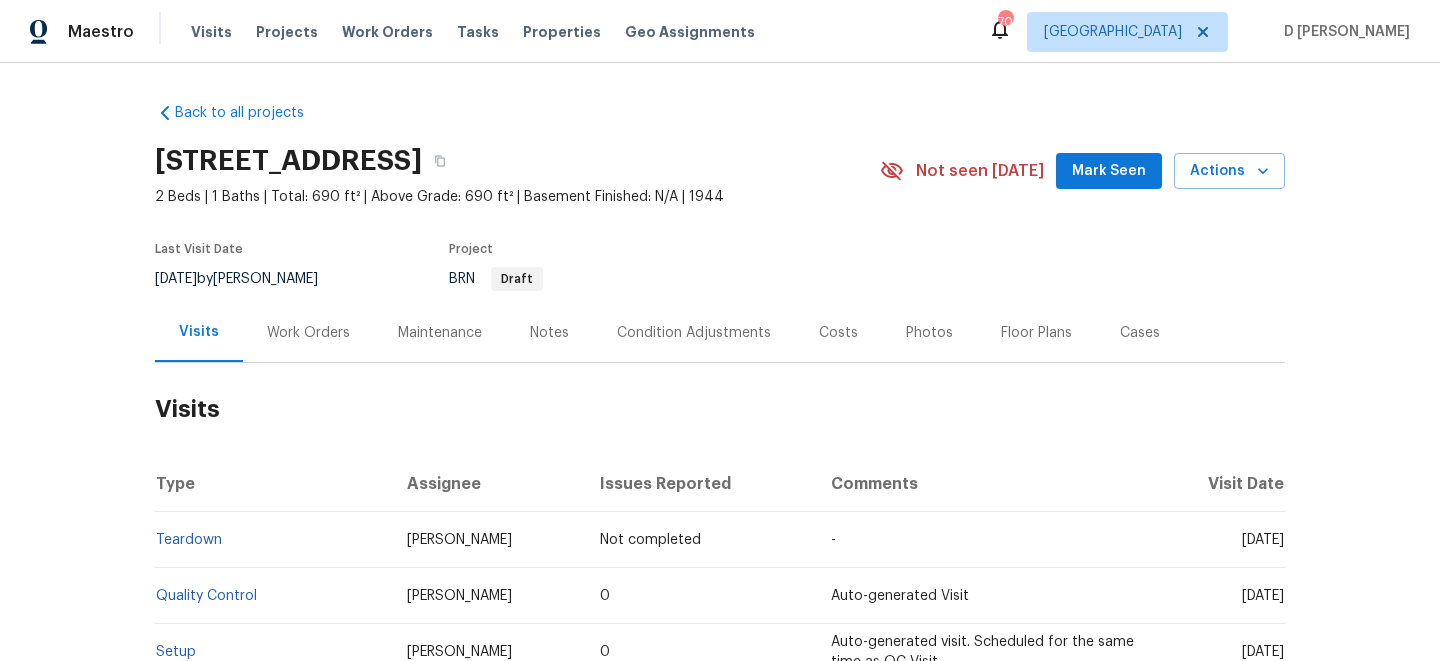 scroll, scrollTop: 90, scrollLeft: 0, axis: vertical 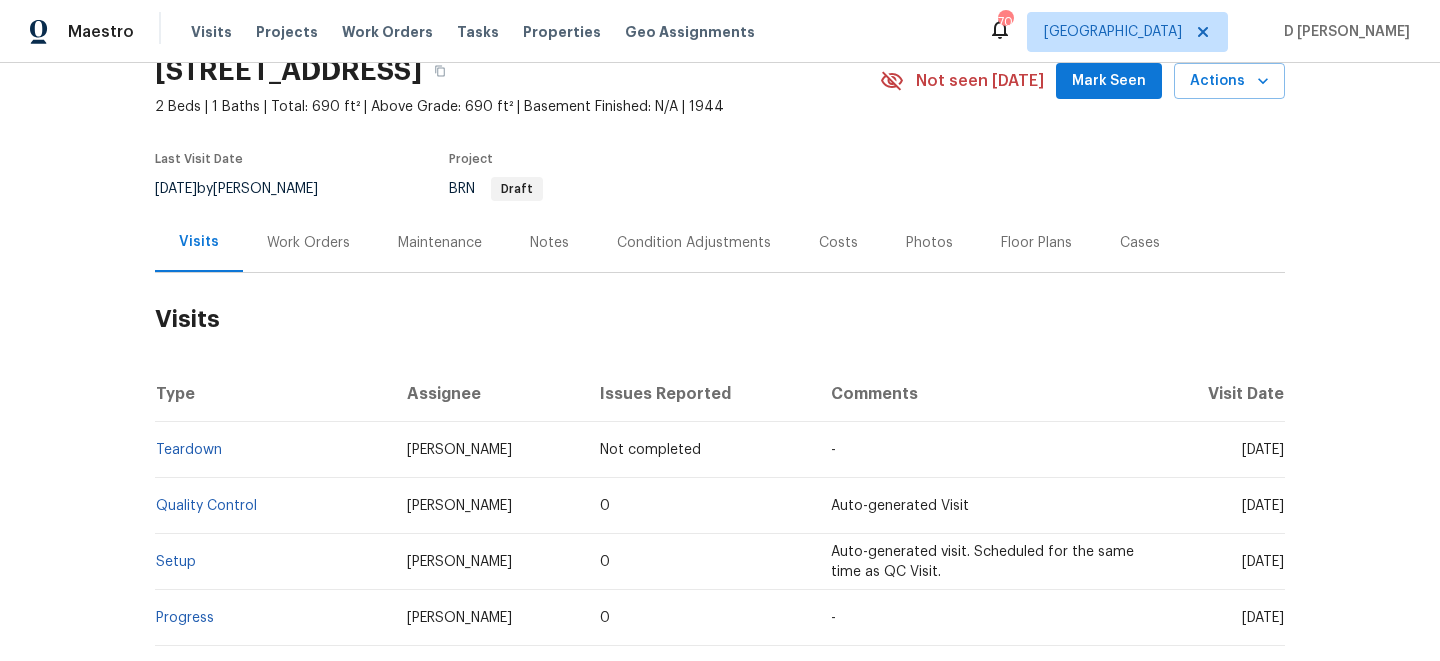 click on "Work Orders" at bounding box center (308, 243) 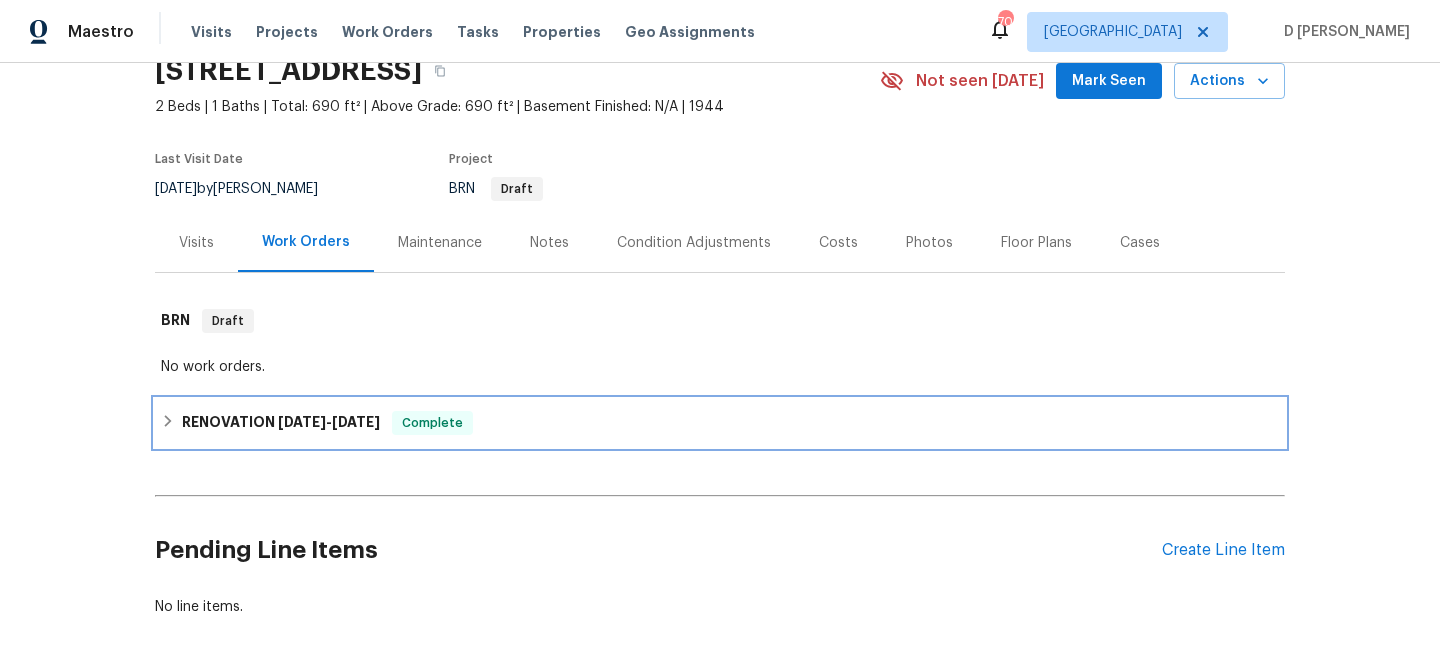 click on "RENOVATION   [DATE]  -  [DATE] Complete" at bounding box center (720, 423) 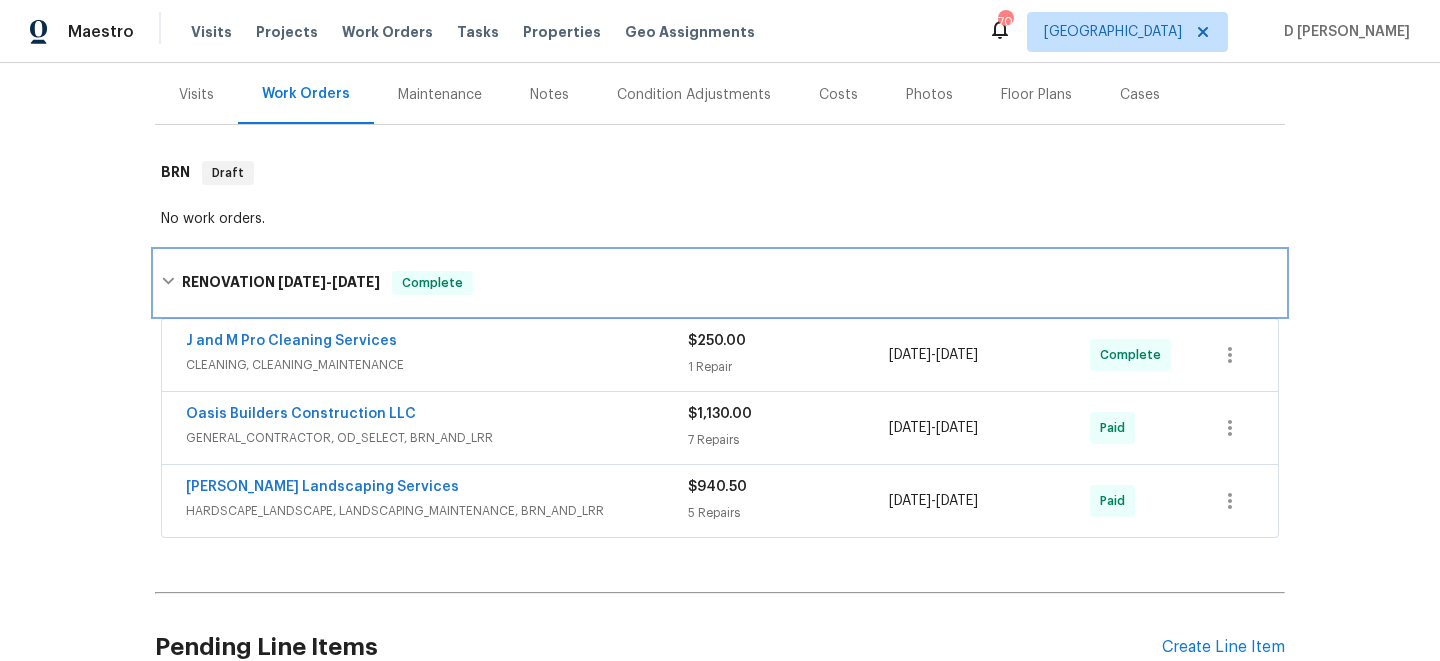 scroll, scrollTop: 239, scrollLeft: 0, axis: vertical 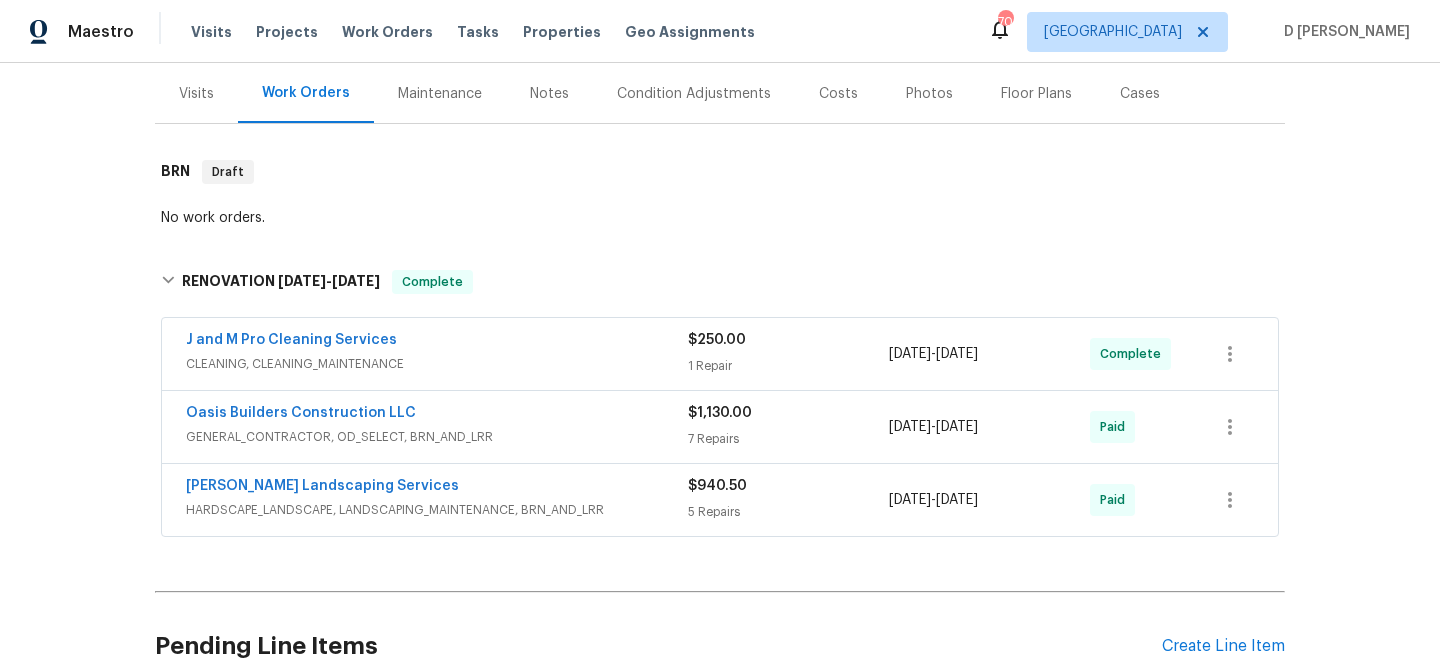 click on "J and M Pro Cleaning Services" at bounding box center [437, 342] 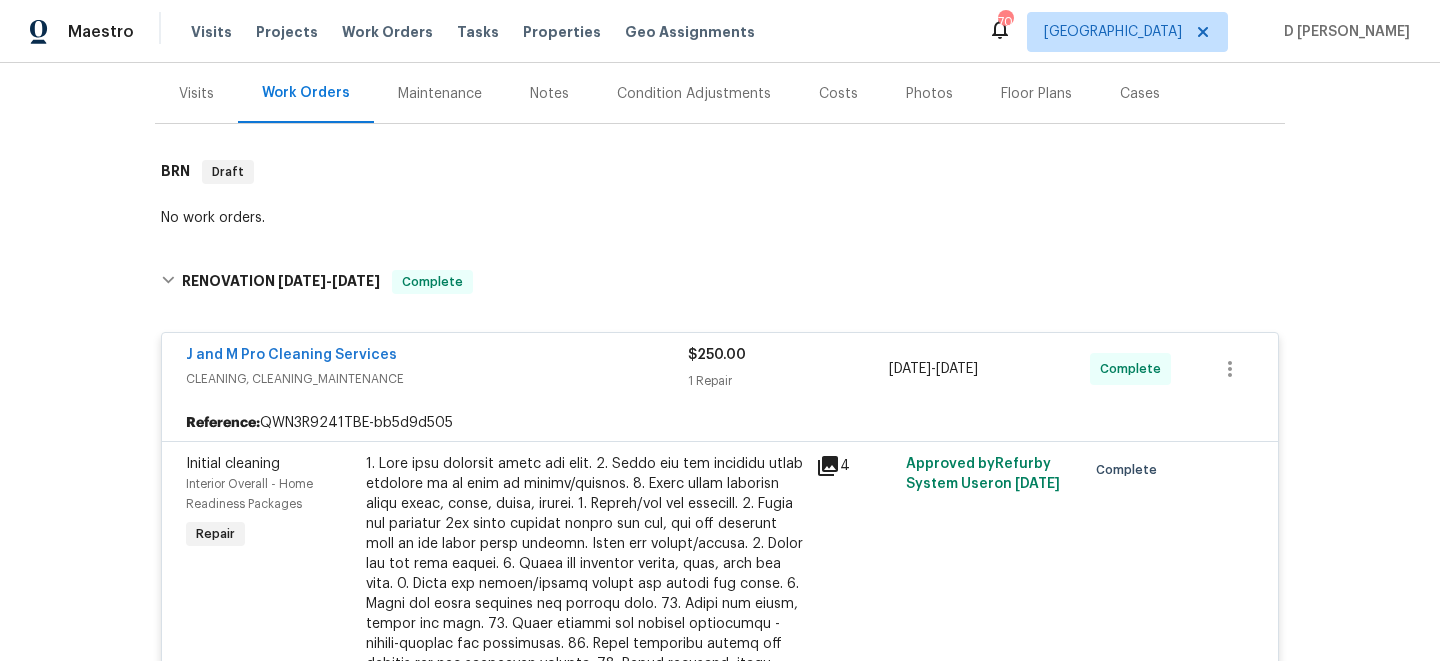 click on "CLEANING, CLEANING_MAINTENANCE" at bounding box center (437, 379) 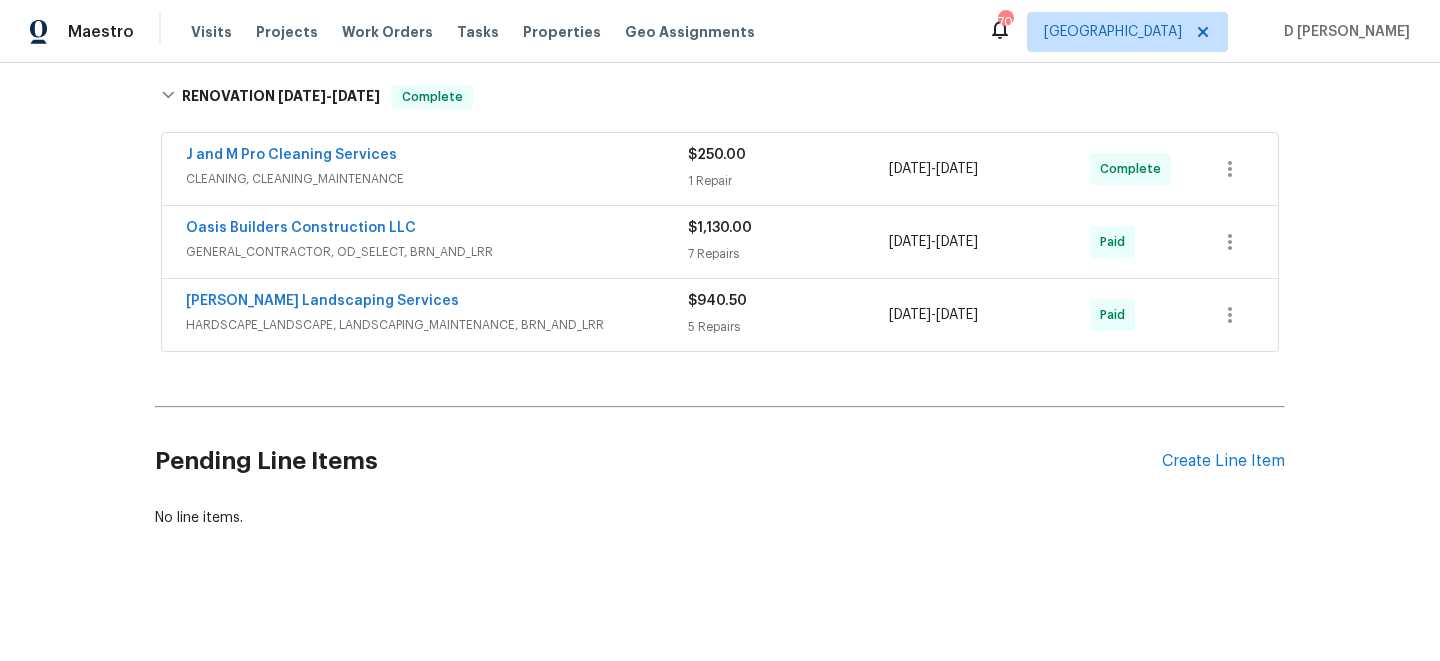 scroll, scrollTop: 216, scrollLeft: 0, axis: vertical 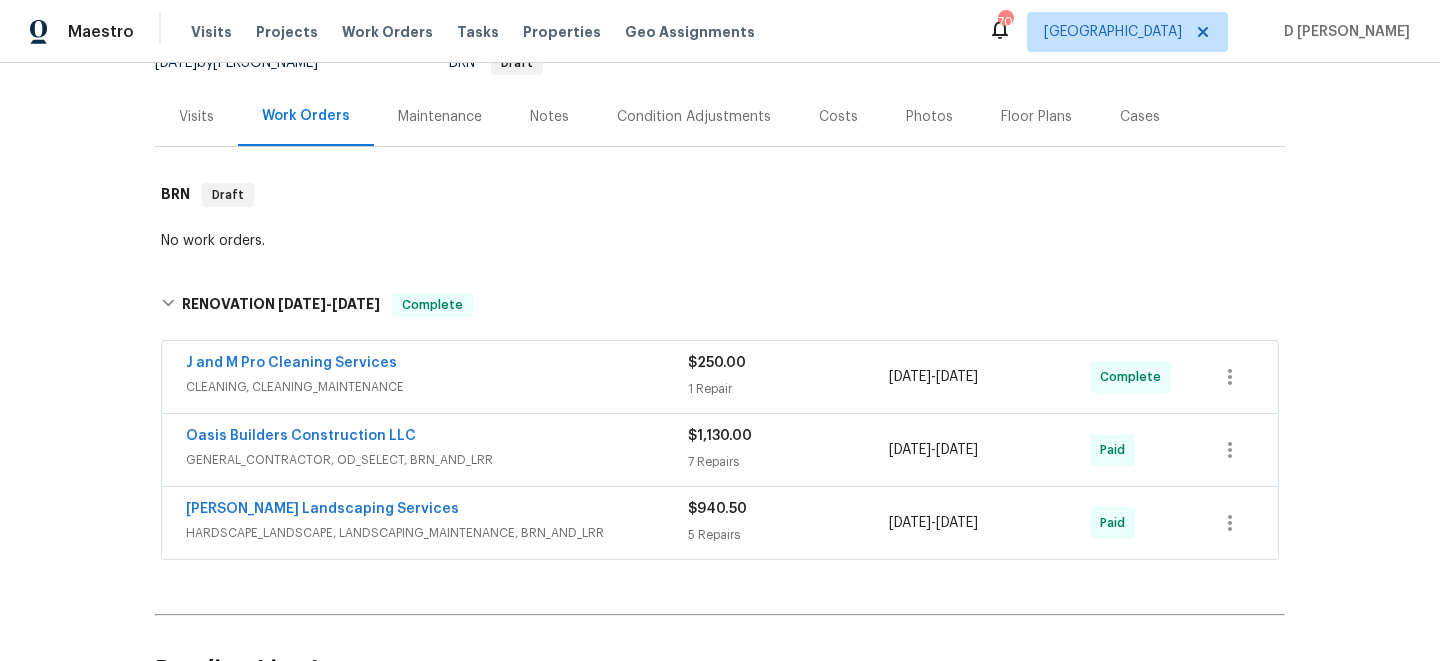 click on "Visits" at bounding box center (196, 117) 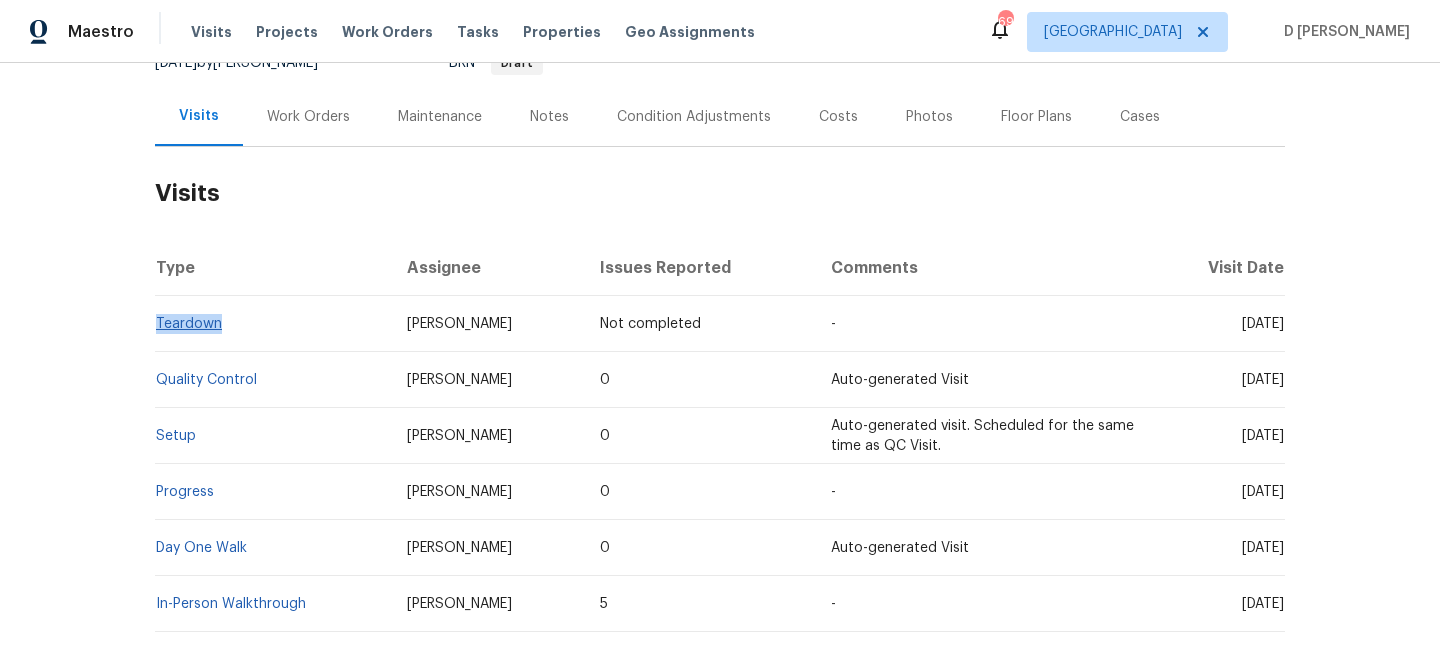 drag, startPoint x: 227, startPoint y: 325, endPoint x: 157, endPoint y: 324, distance: 70.00714 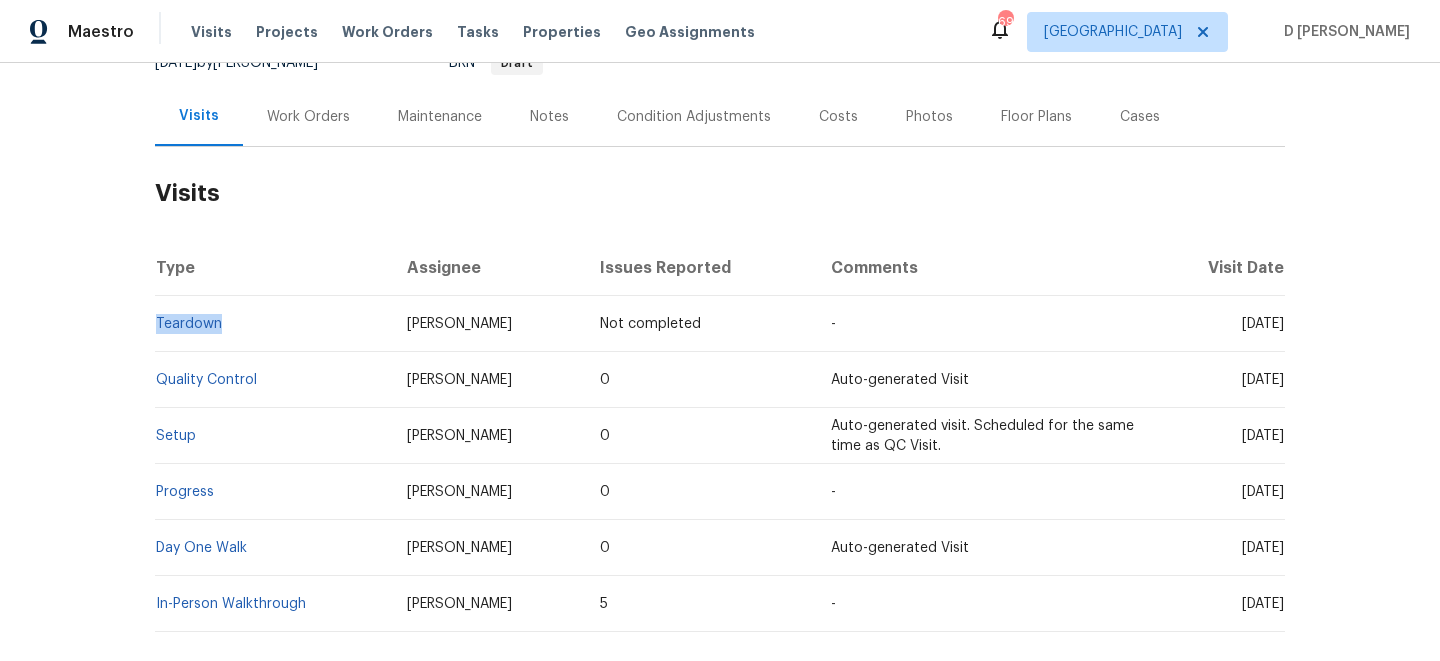 copy on "Teardown" 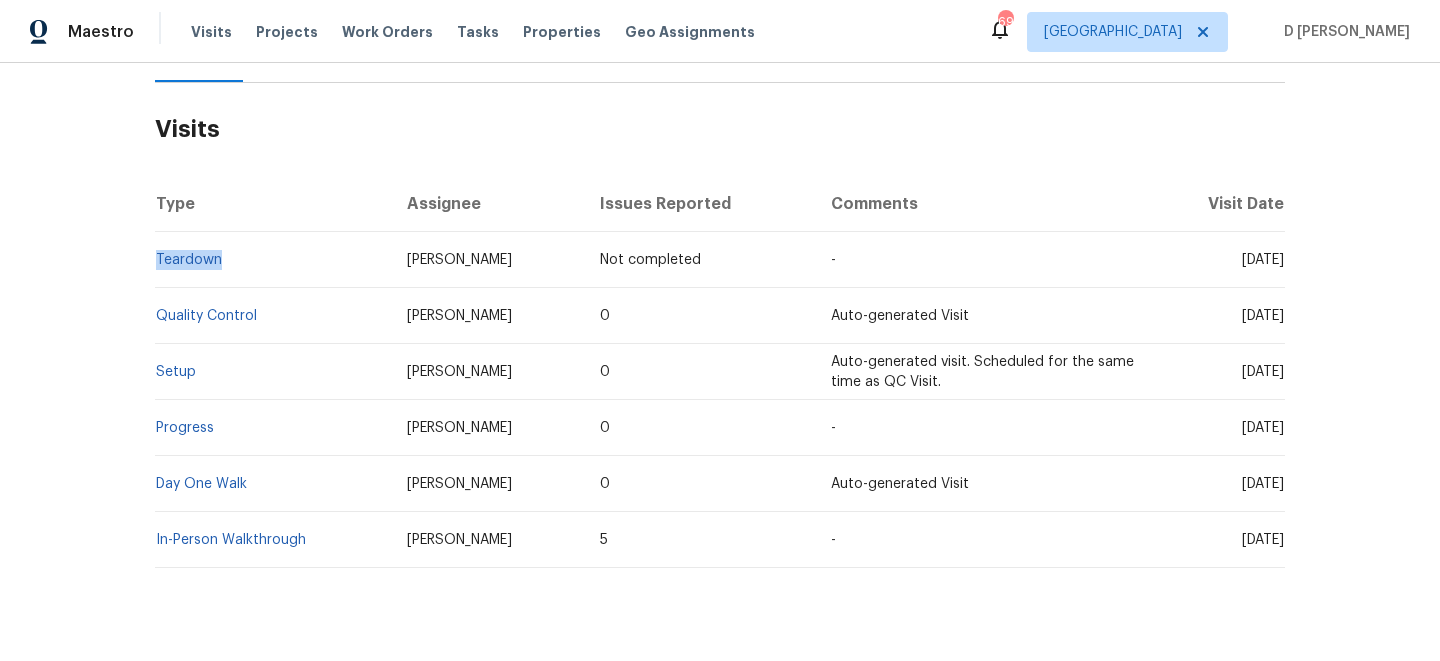 scroll, scrollTop: 300, scrollLeft: 0, axis: vertical 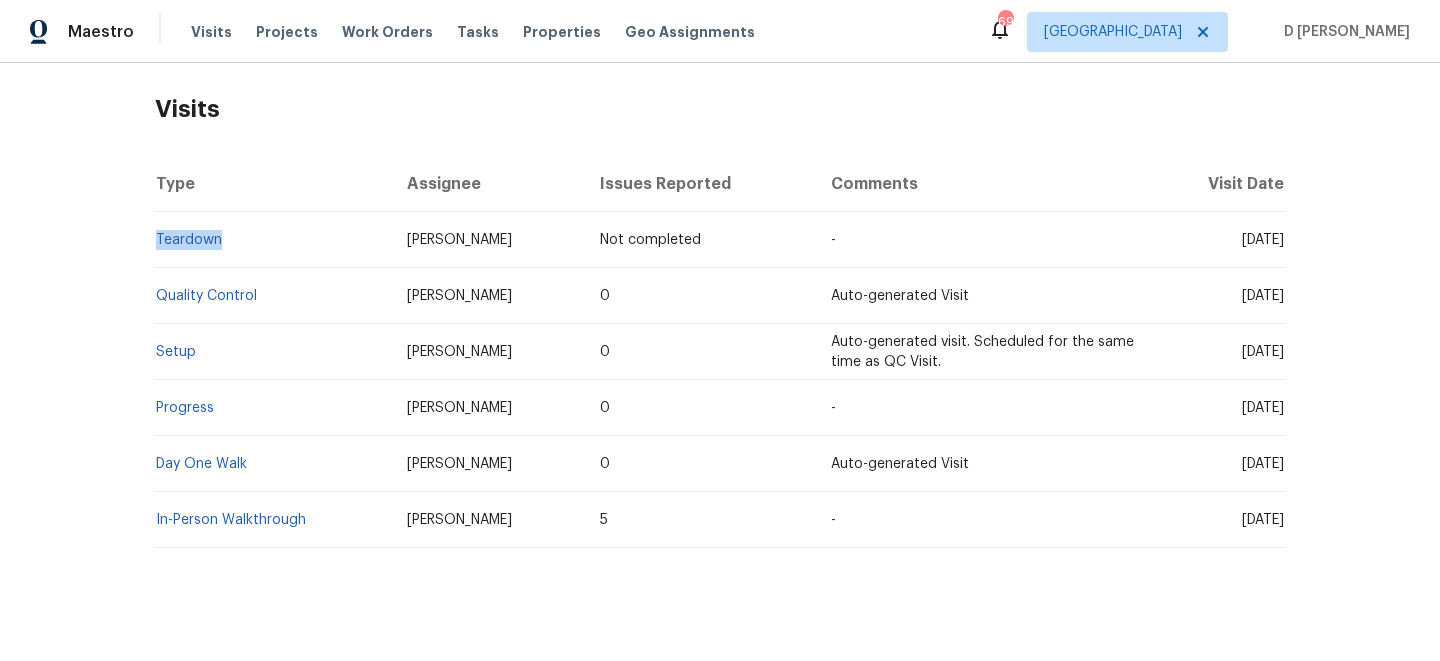 drag, startPoint x: 1201, startPoint y: 295, endPoint x: 1247, endPoint y: 296, distance: 46.010868 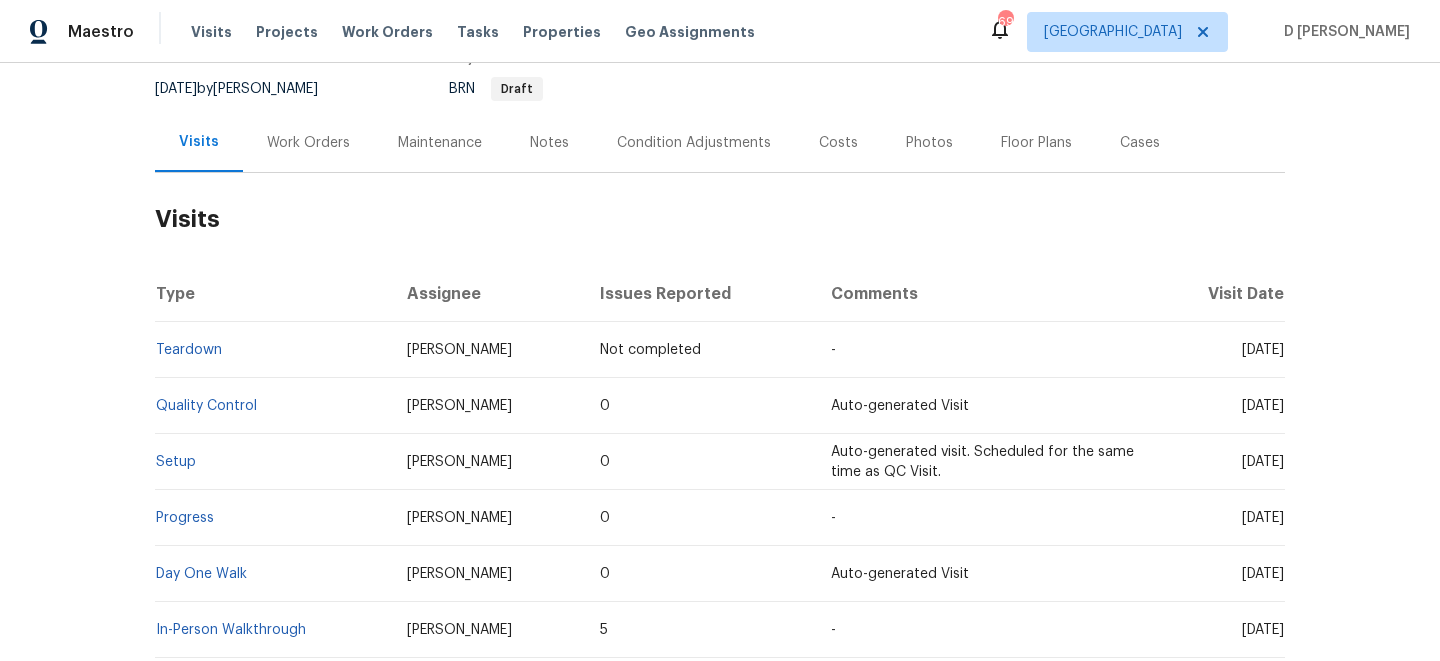 click on "Work Orders" at bounding box center (308, 142) 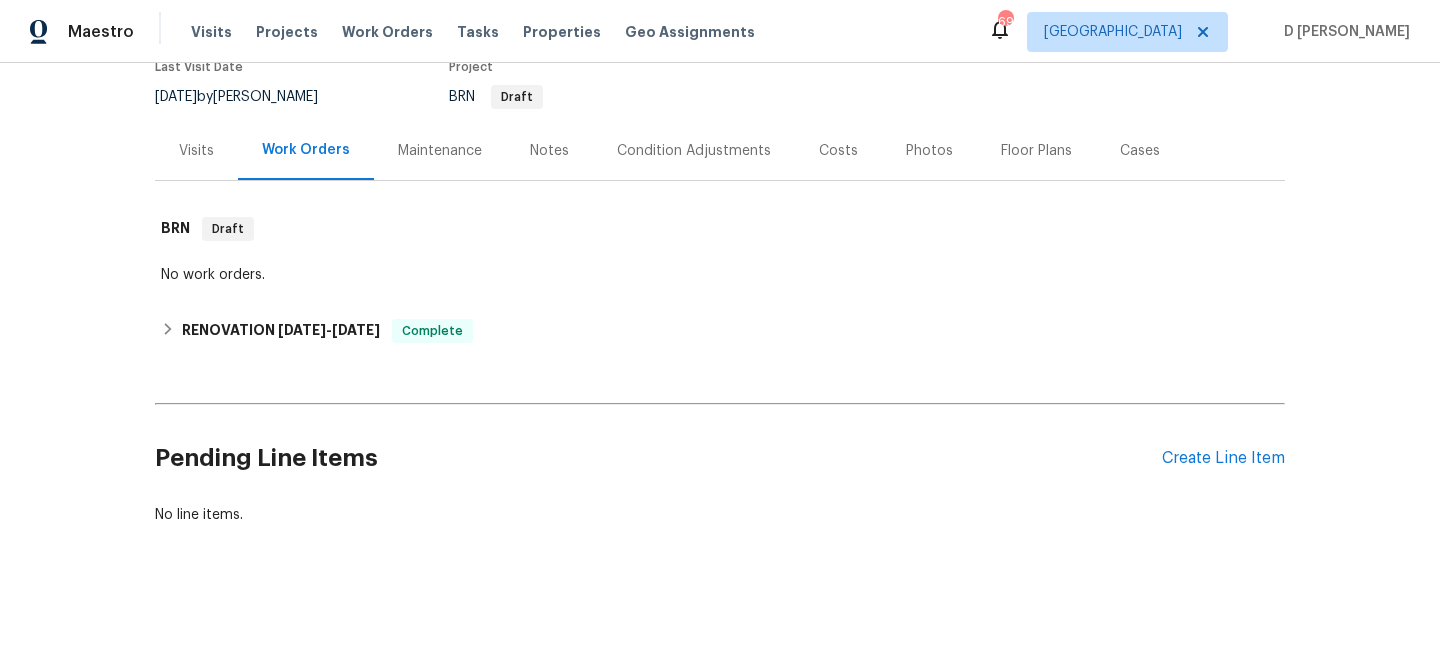 scroll, scrollTop: 182, scrollLeft: 0, axis: vertical 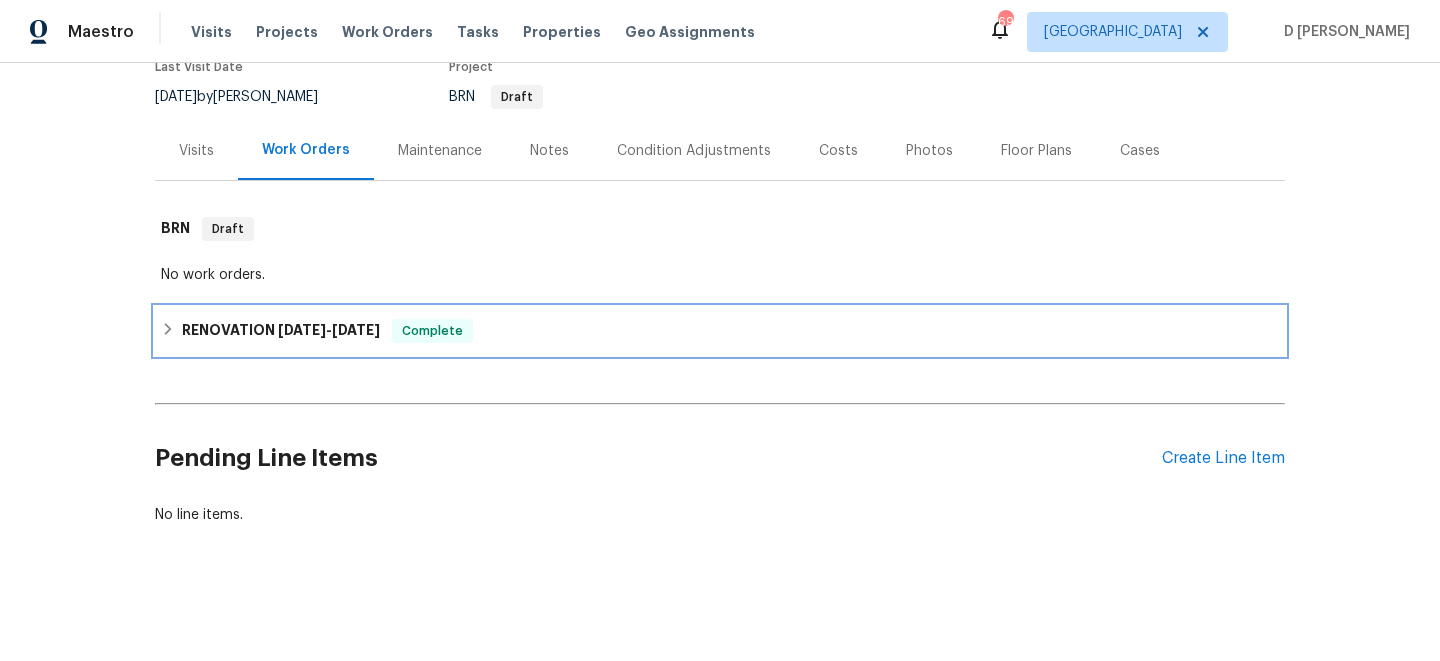 click 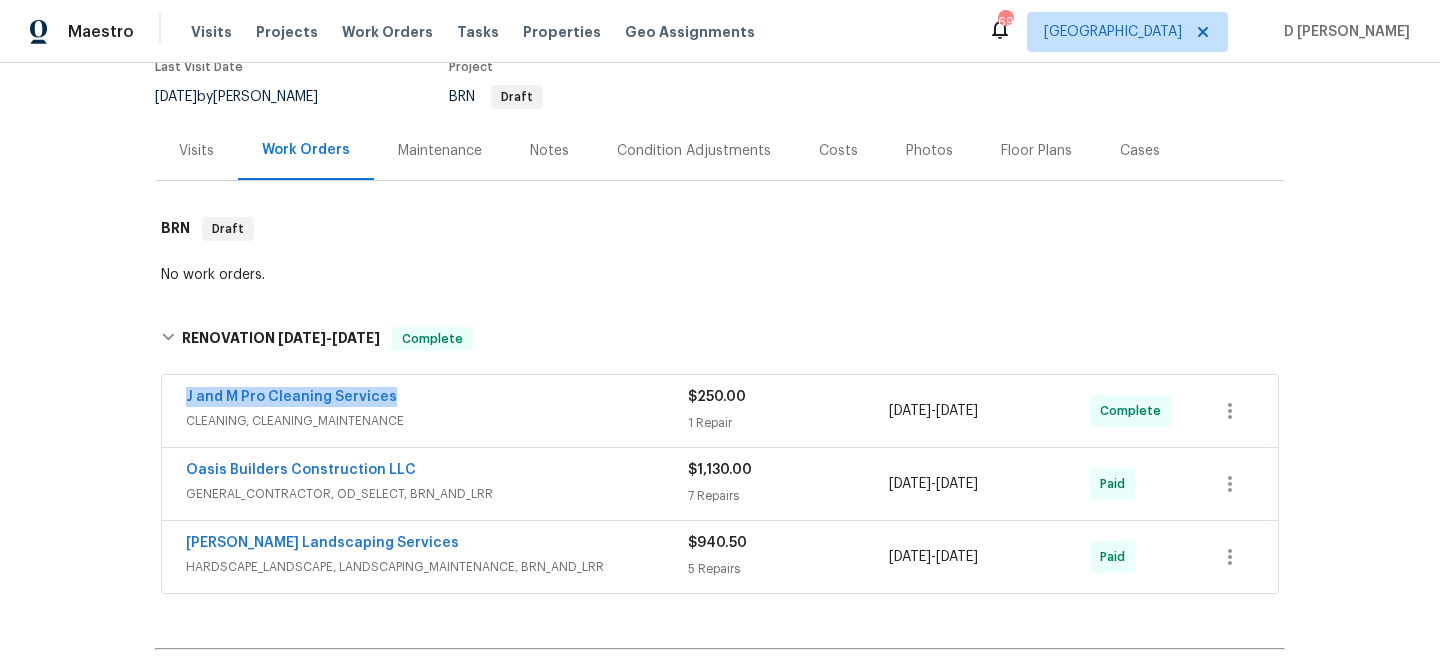 drag, startPoint x: 170, startPoint y: 403, endPoint x: 528, endPoint y: 403, distance: 358 